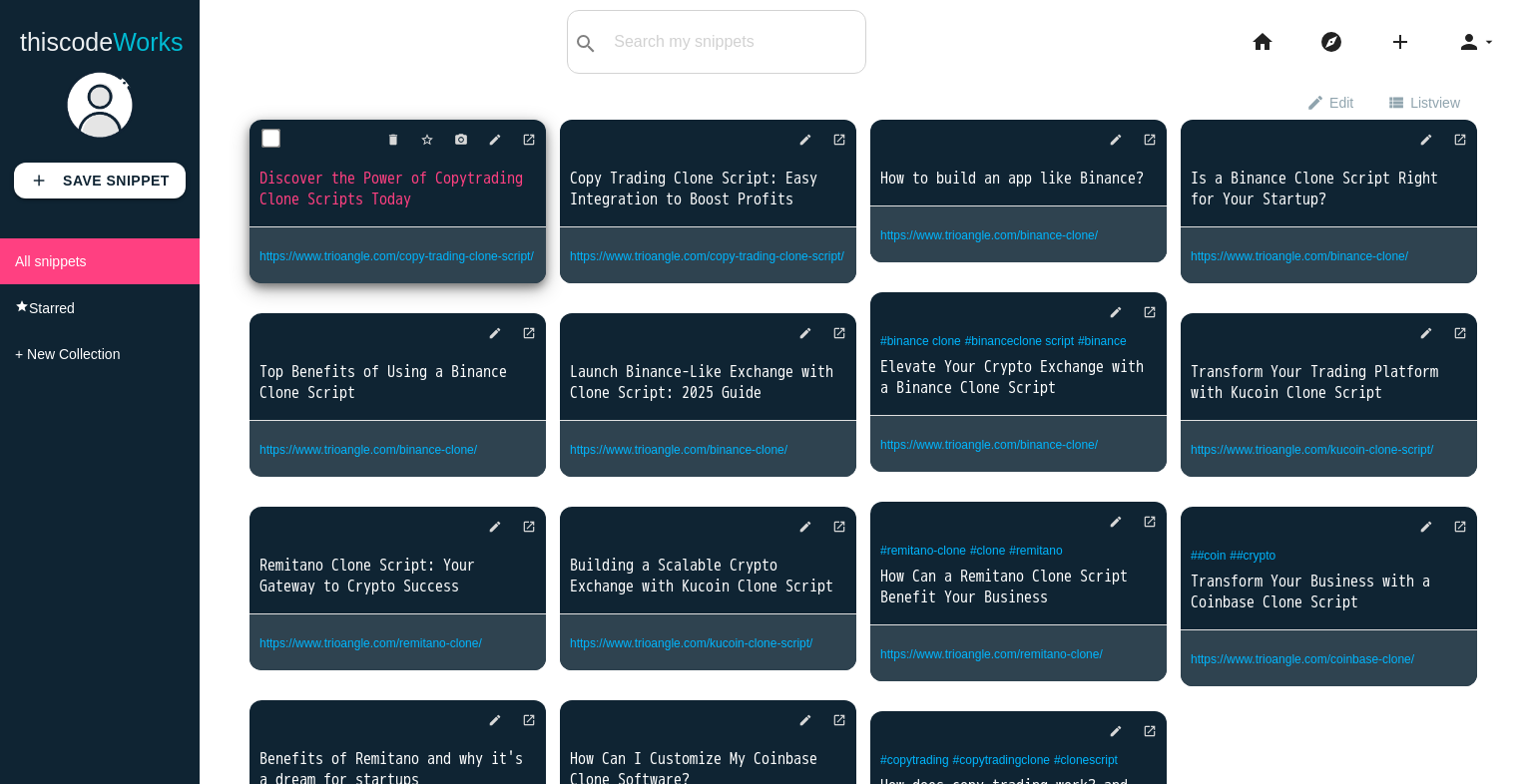 scroll, scrollTop: 0, scrollLeft: 0, axis: both 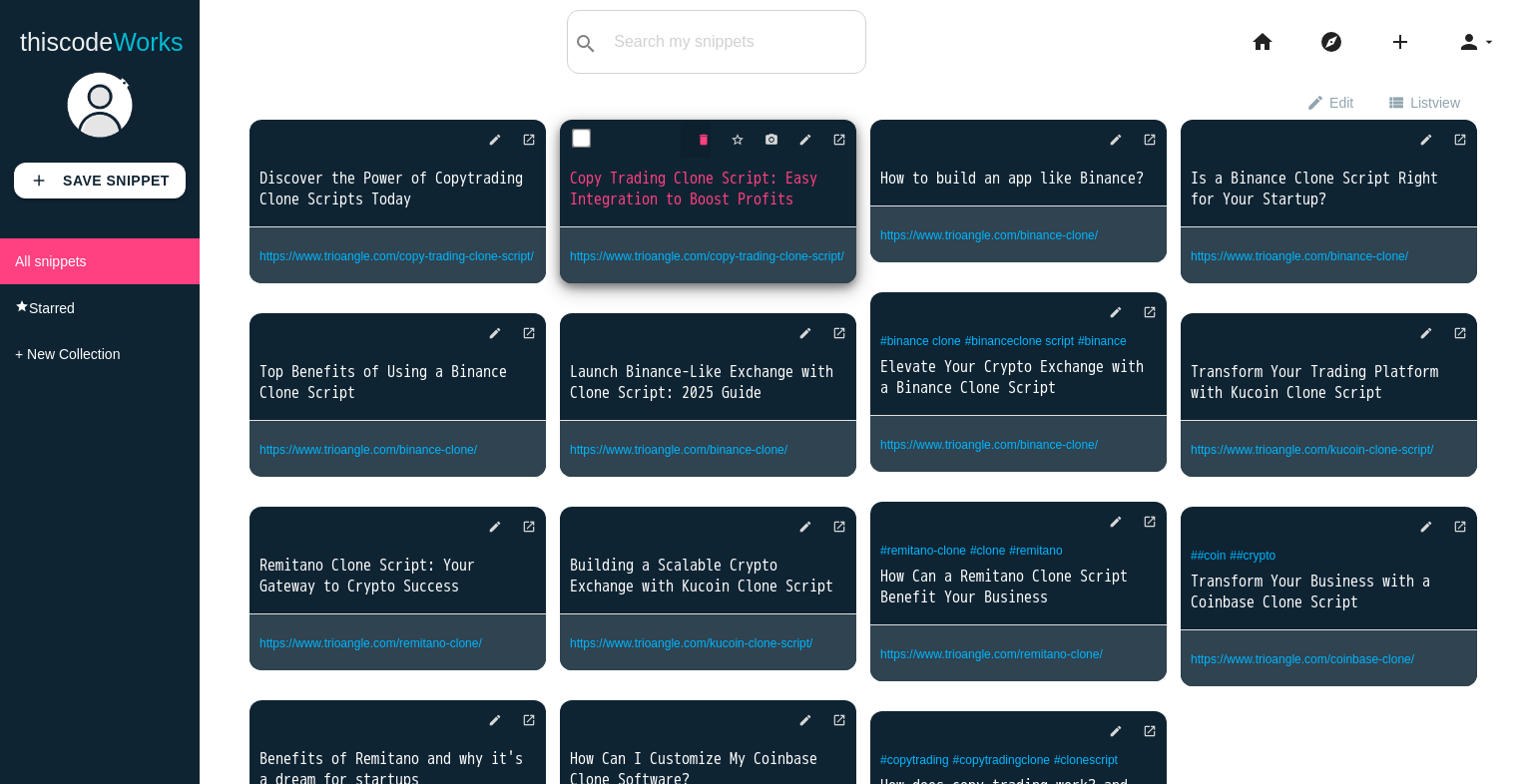 click on "delete" at bounding box center (0, 0) 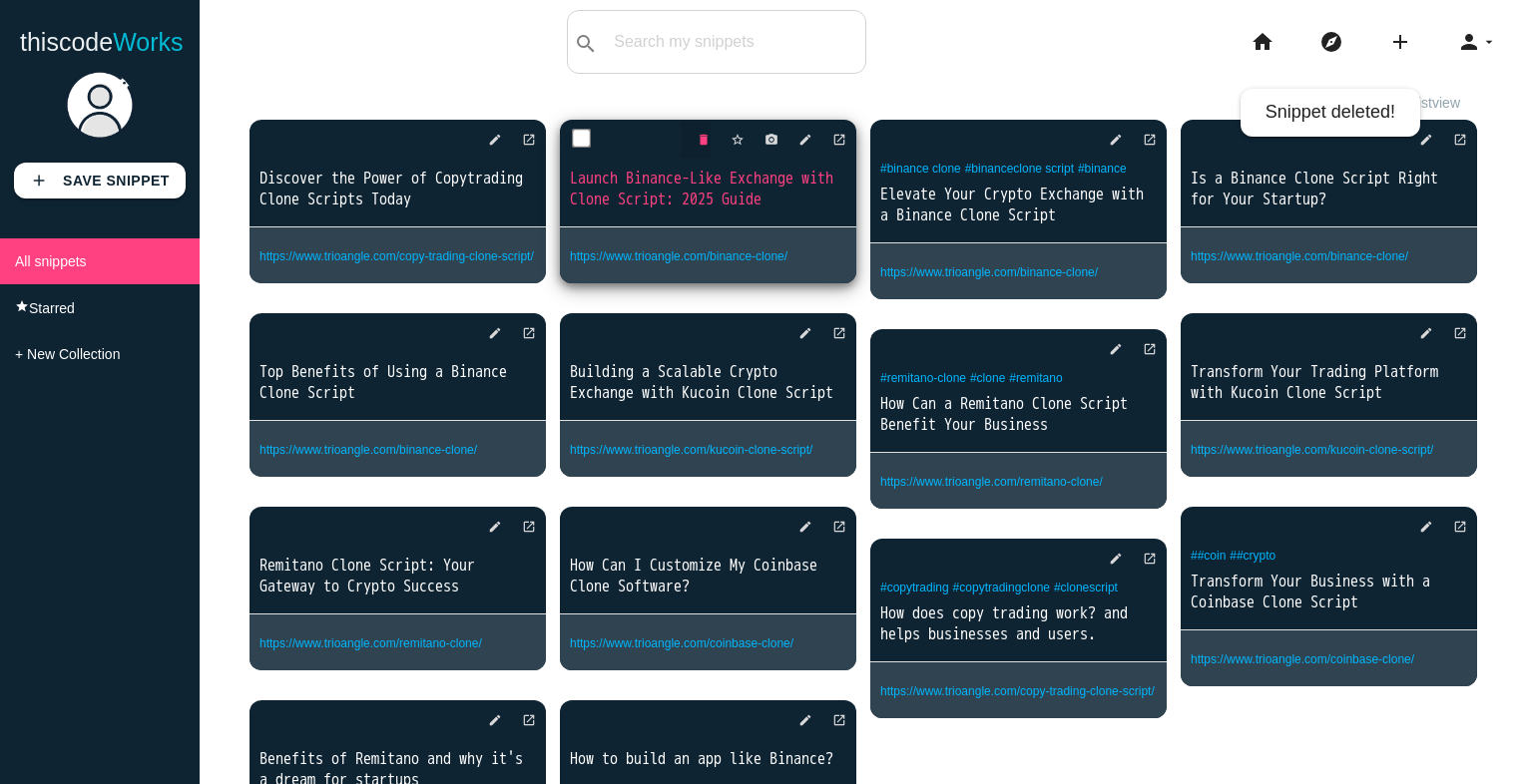 click on "delete" at bounding box center [0, 0] 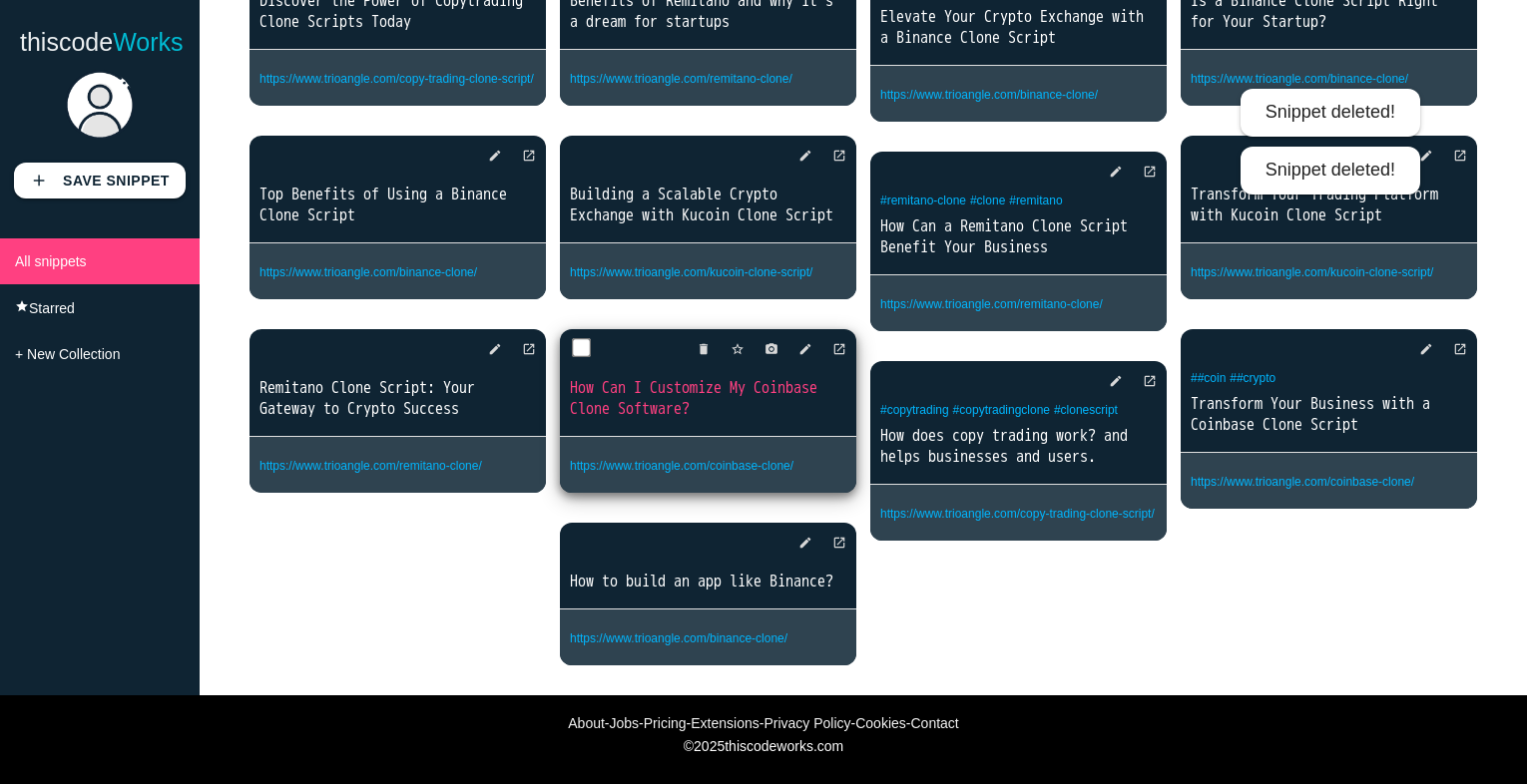 scroll, scrollTop: 201, scrollLeft: 0, axis: vertical 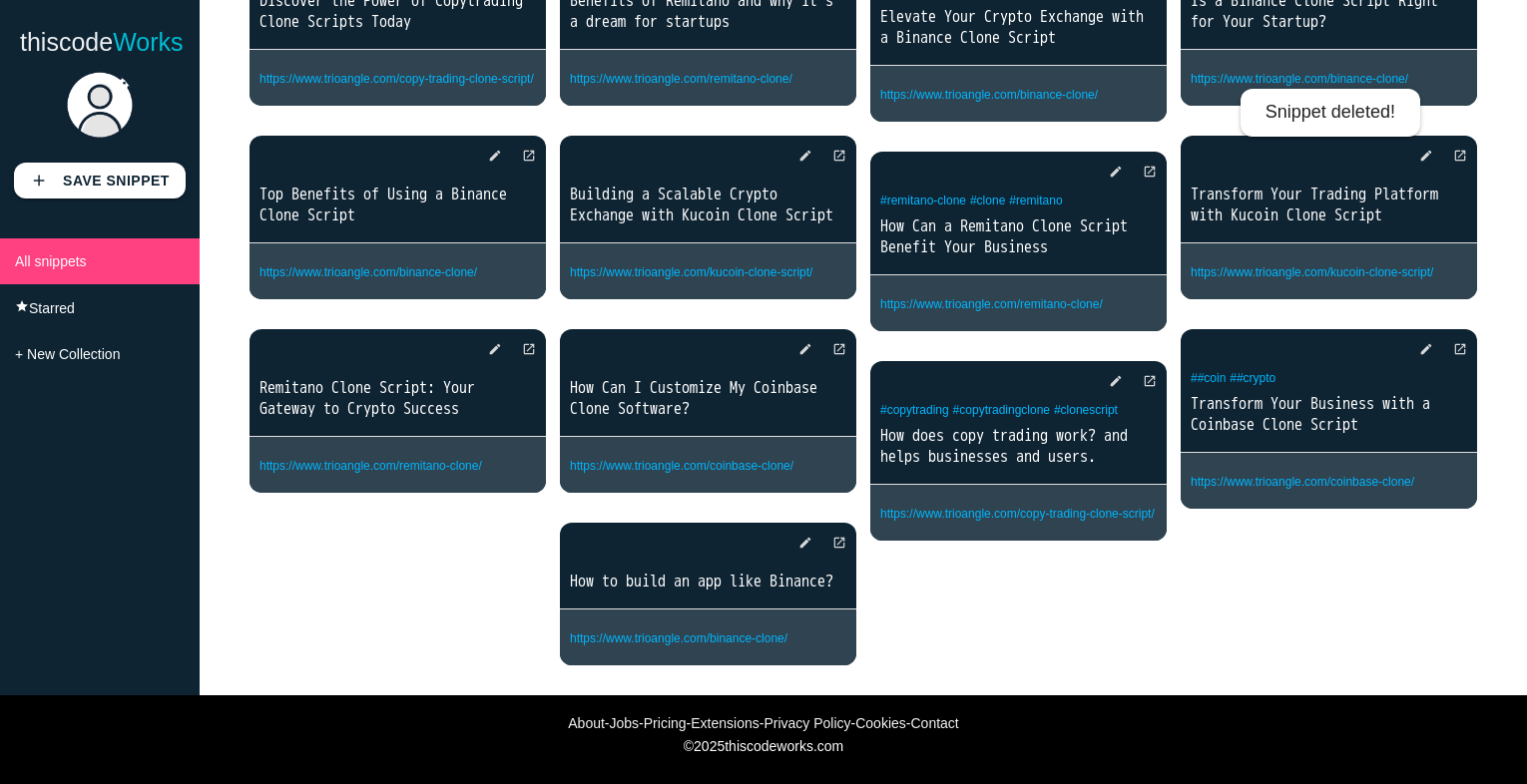 click on "delete" at bounding box center [0, 0] 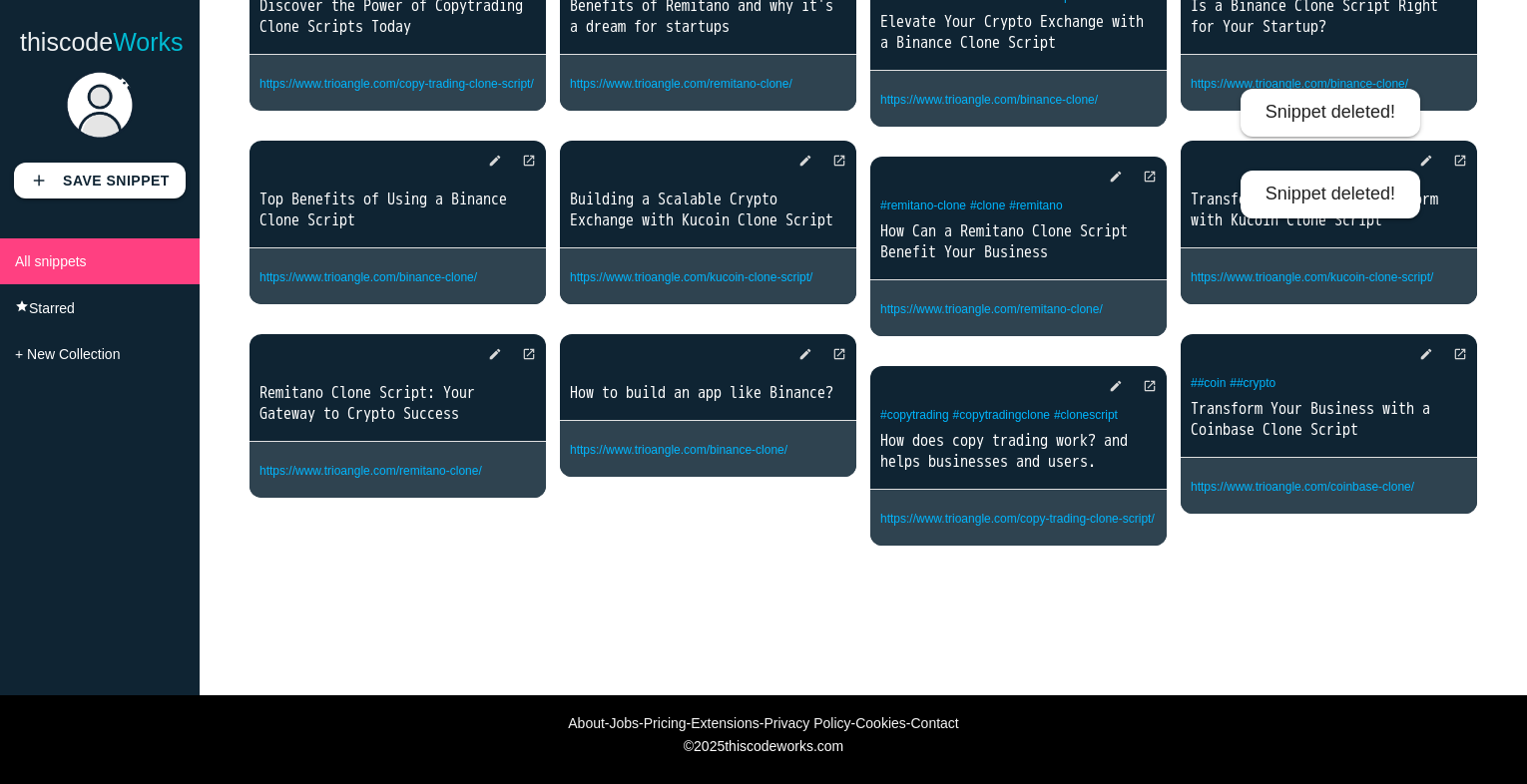 scroll, scrollTop: 173, scrollLeft: 0, axis: vertical 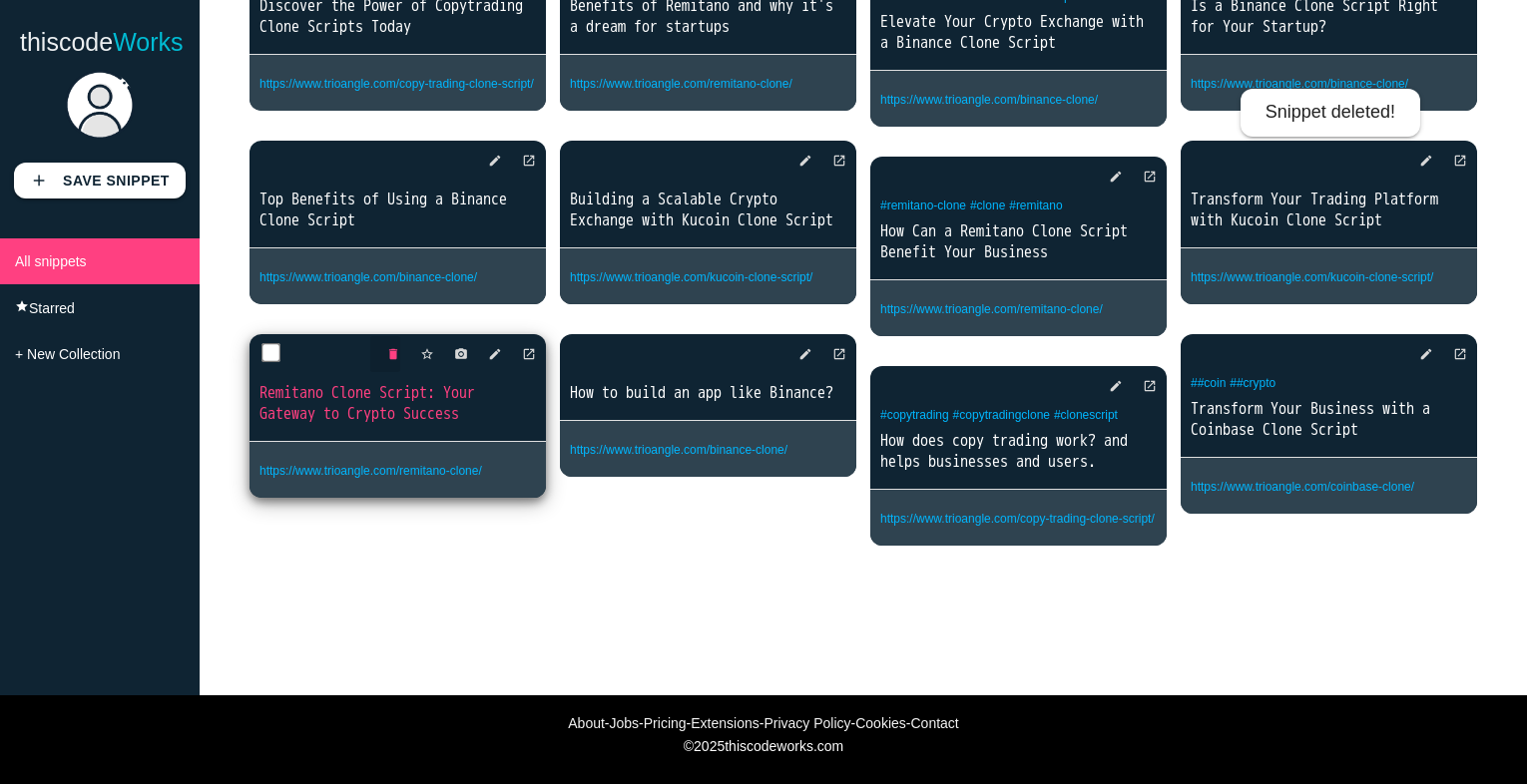 click on "delete" at bounding box center [0, 0] 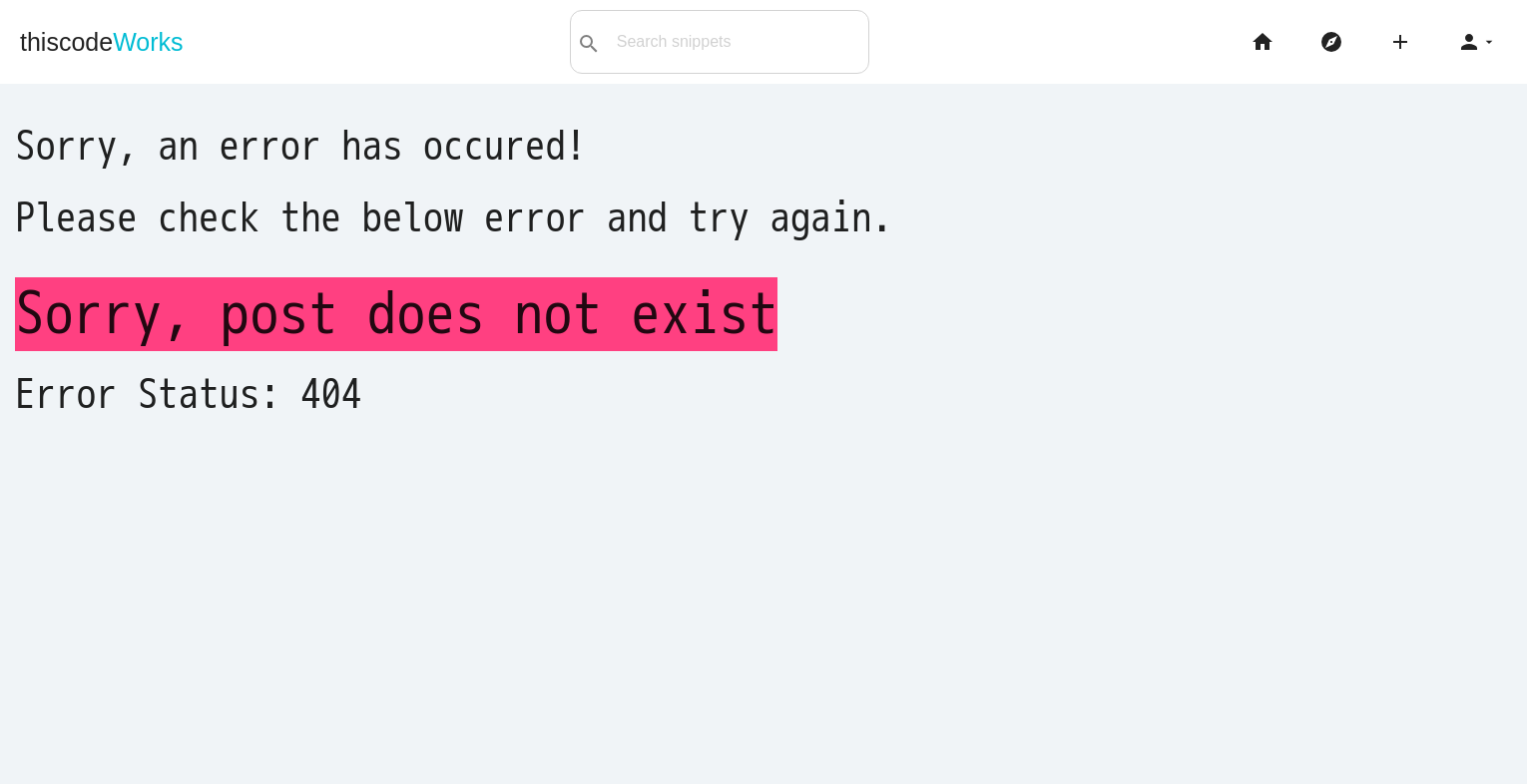 scroll, scrollTop: 0, scrollLeft: 0, axis: both 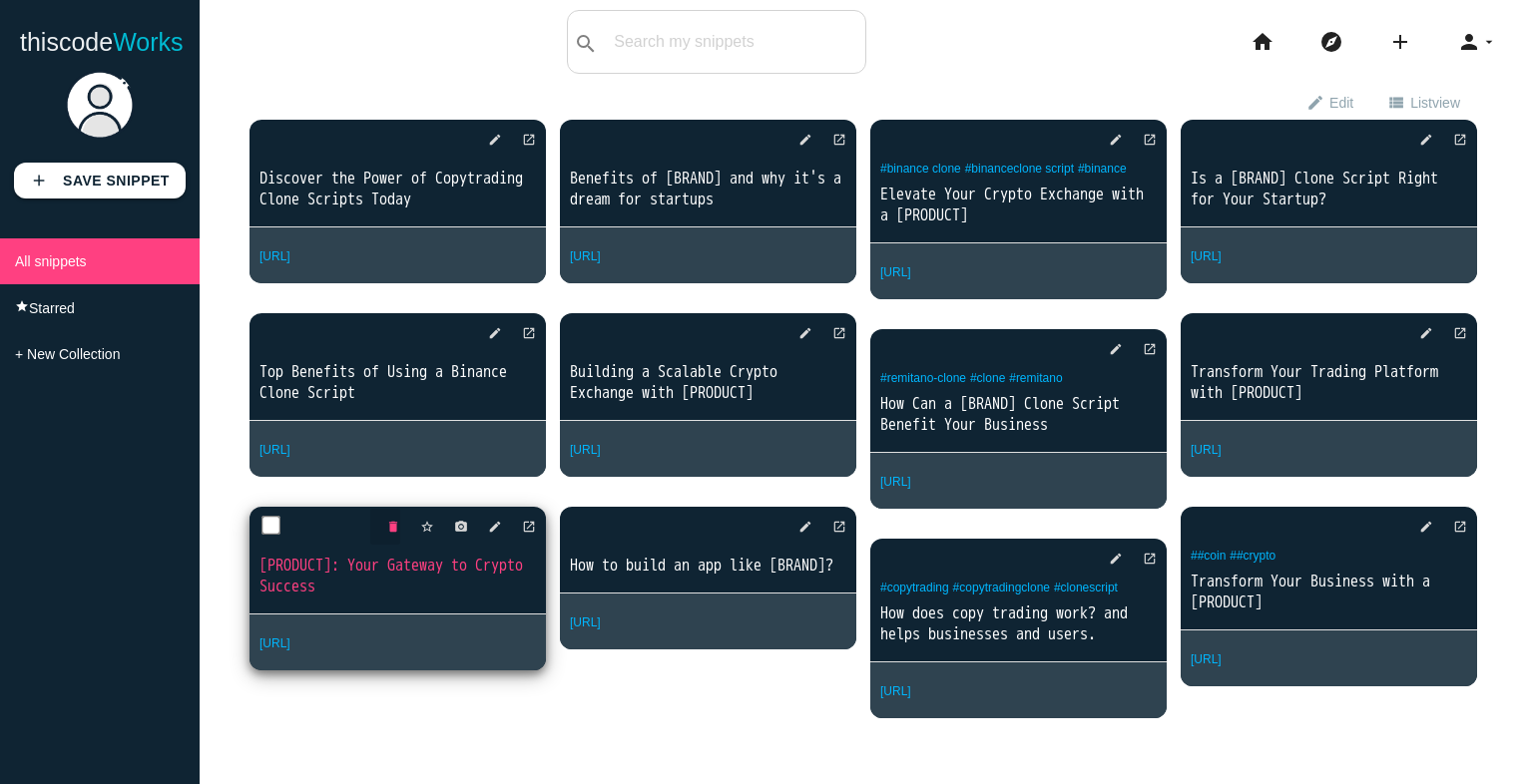 click on "delete" at bounding box center [0, 0] 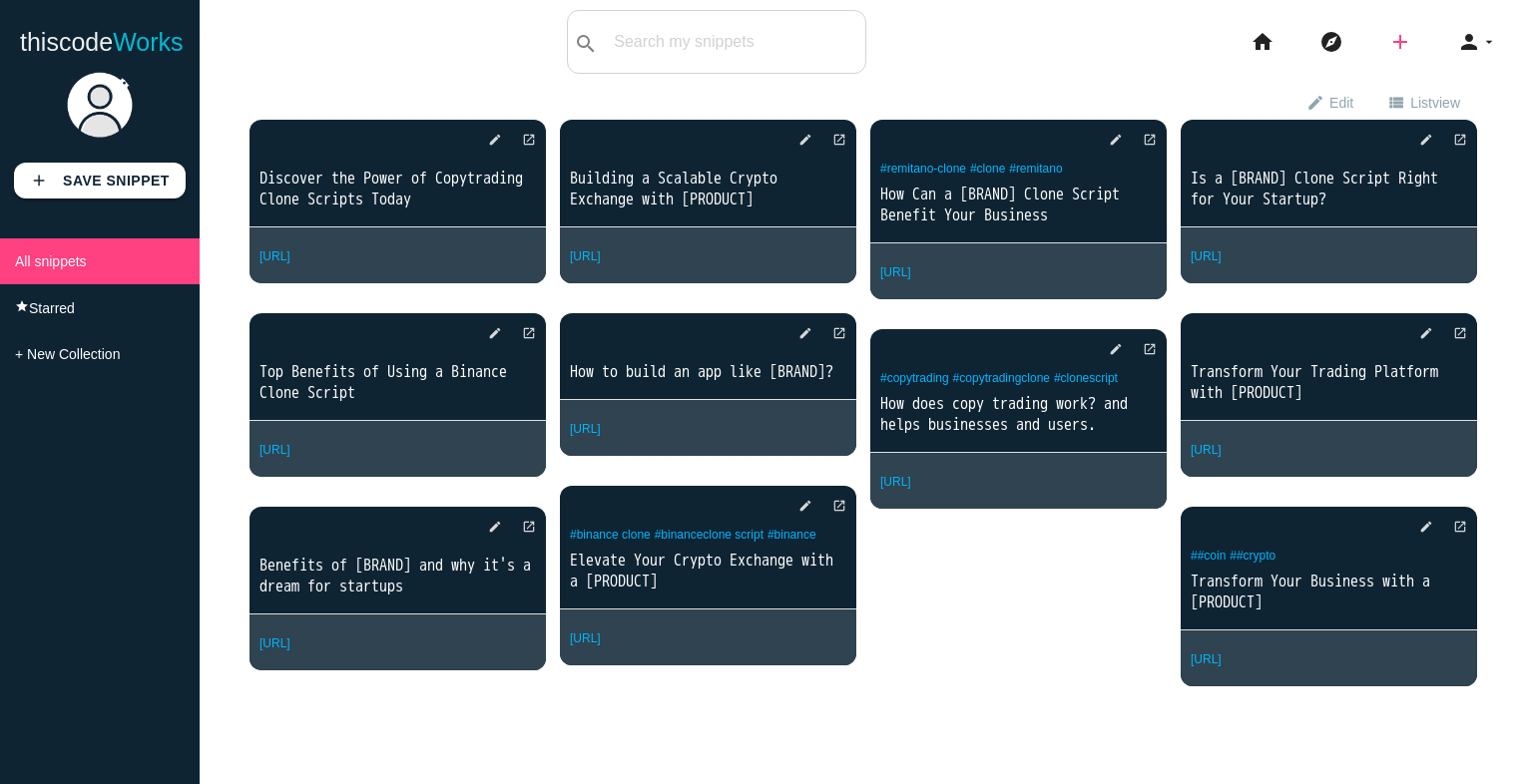 click on "add" at bounding box center (1400, 42) 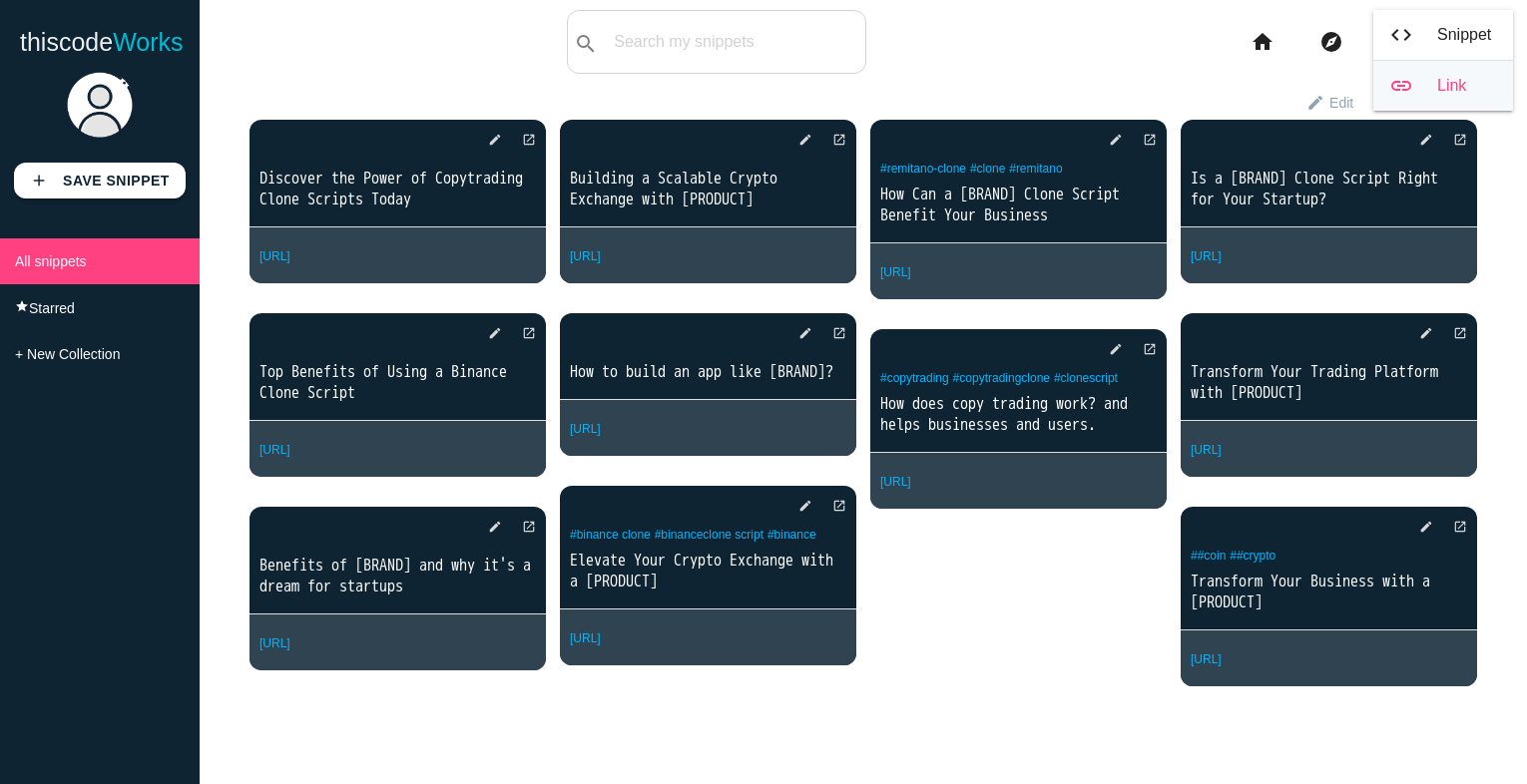 click on "link Link" at bounding box center [1443, 86] 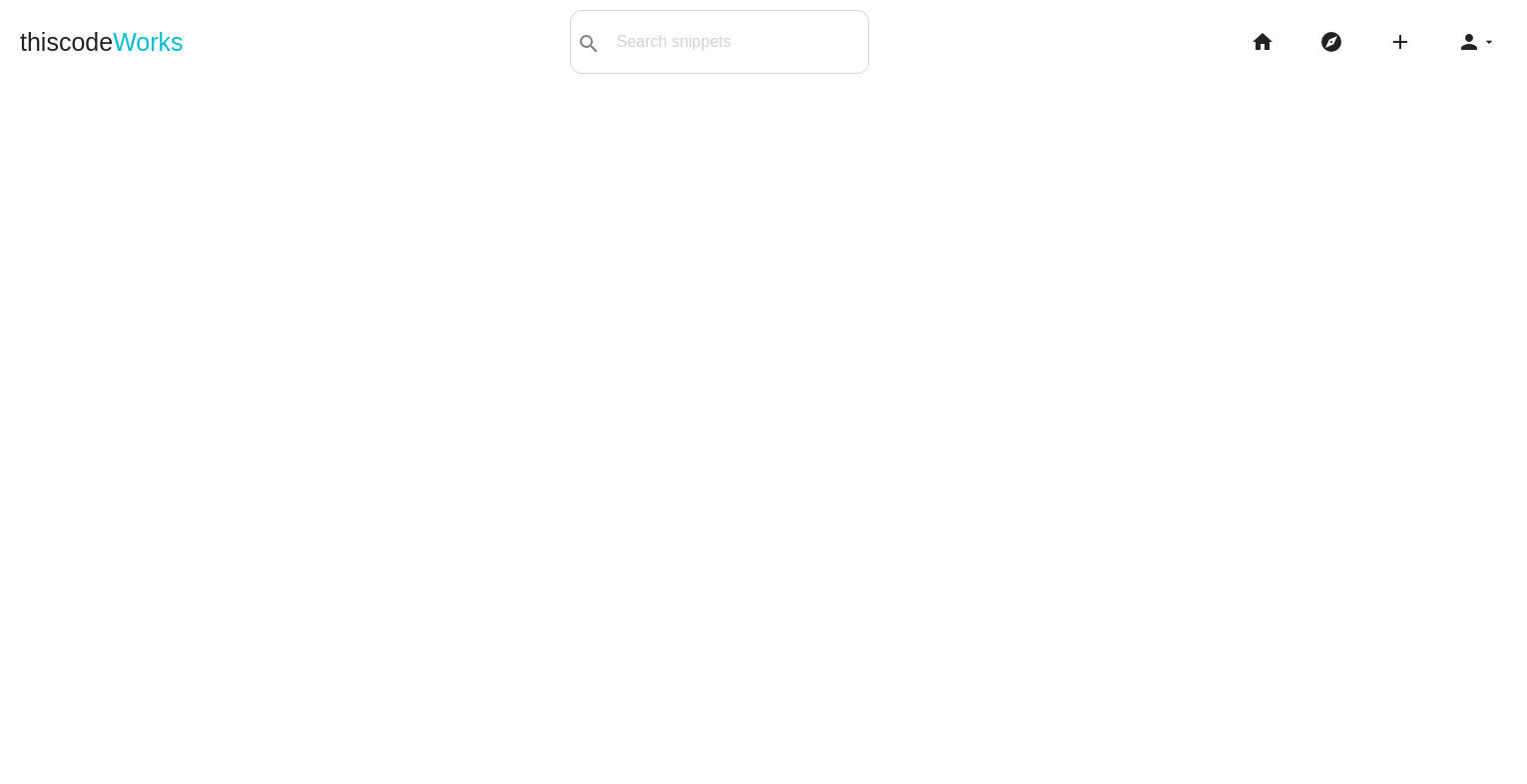 scroll, scrollTop: 0, scrollLeft: 0, axis: both 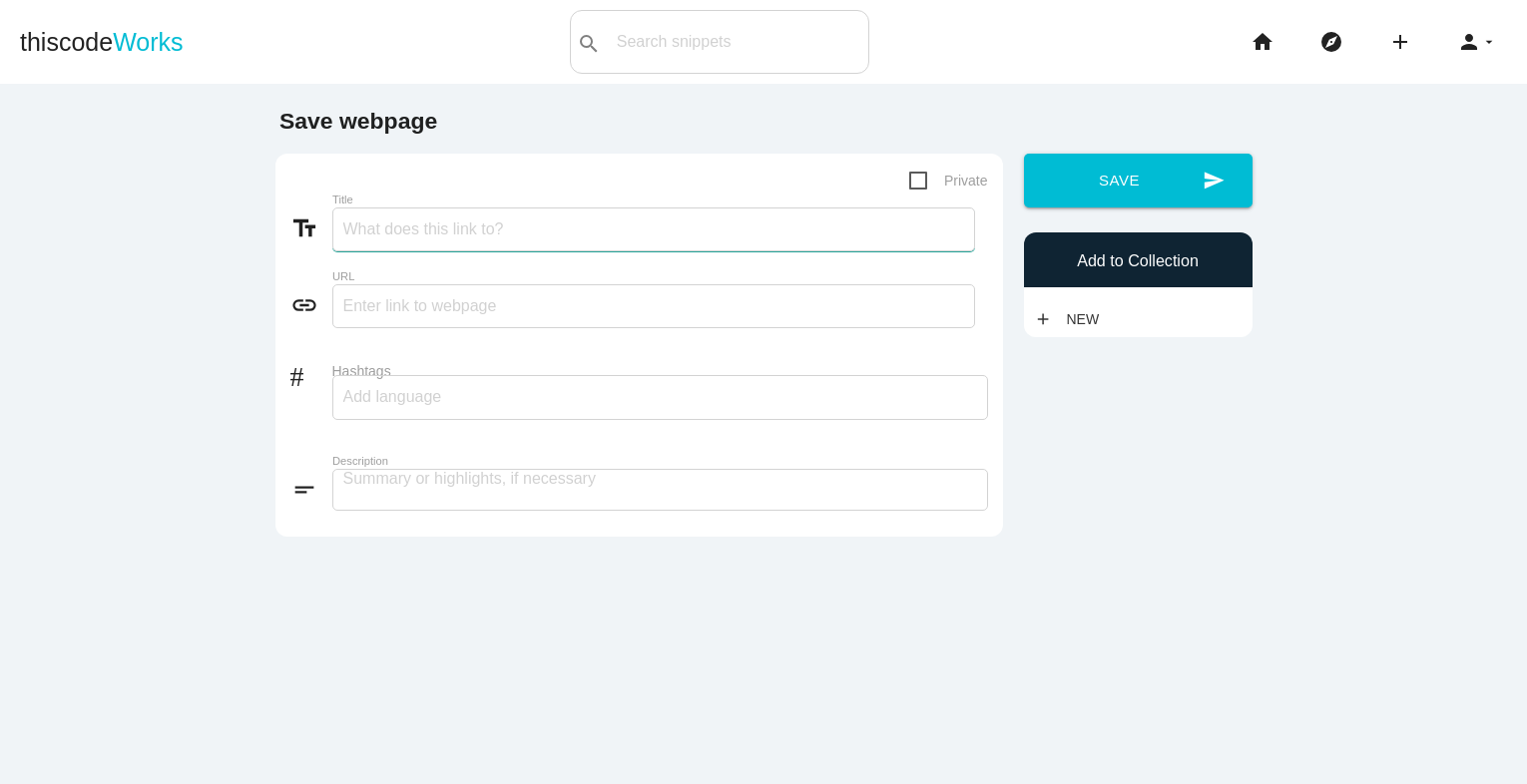 click on "Title" at bounding box center (654, 229) 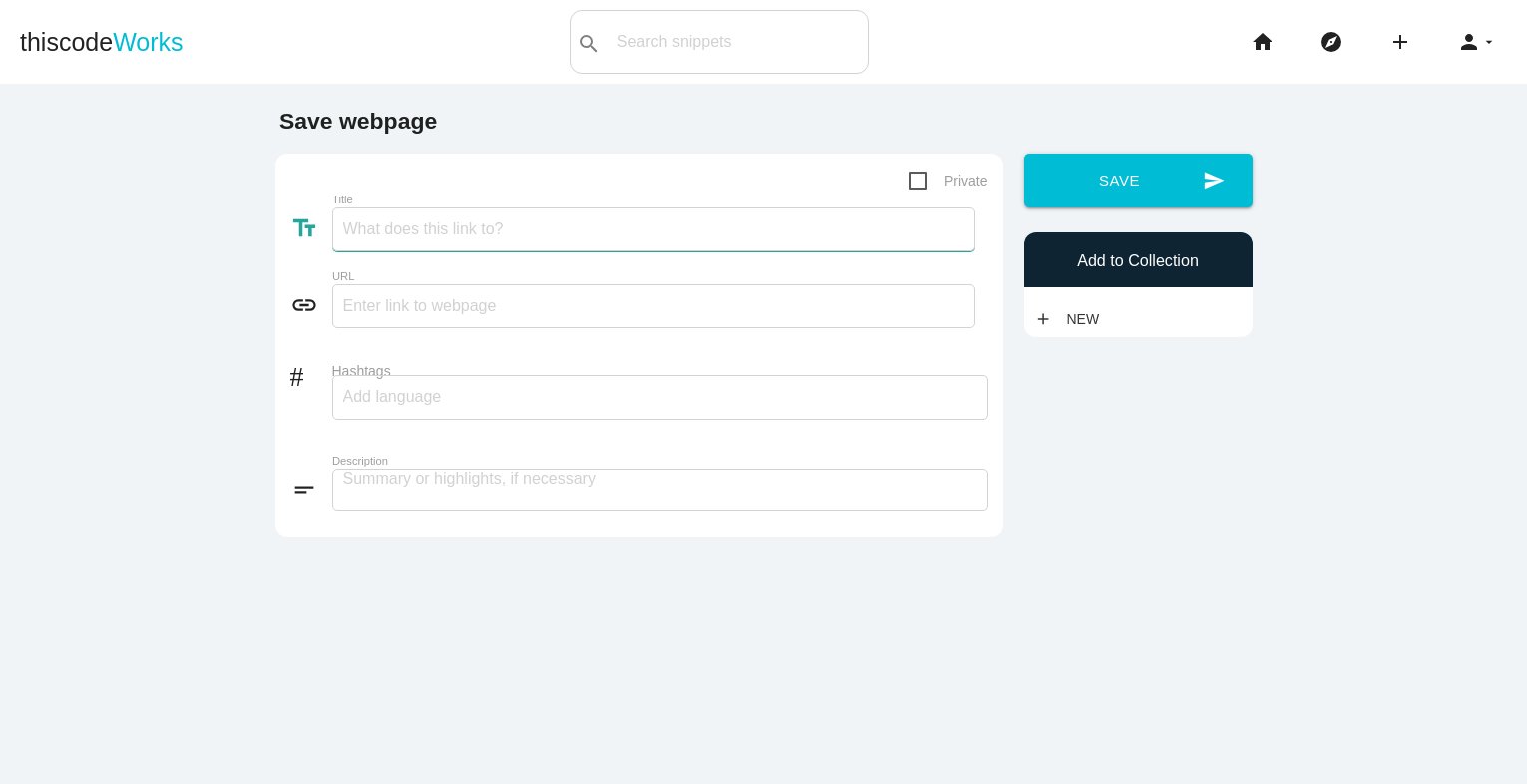 paste on "A Comprehensive Overview of Binance Clone Script Solutions" 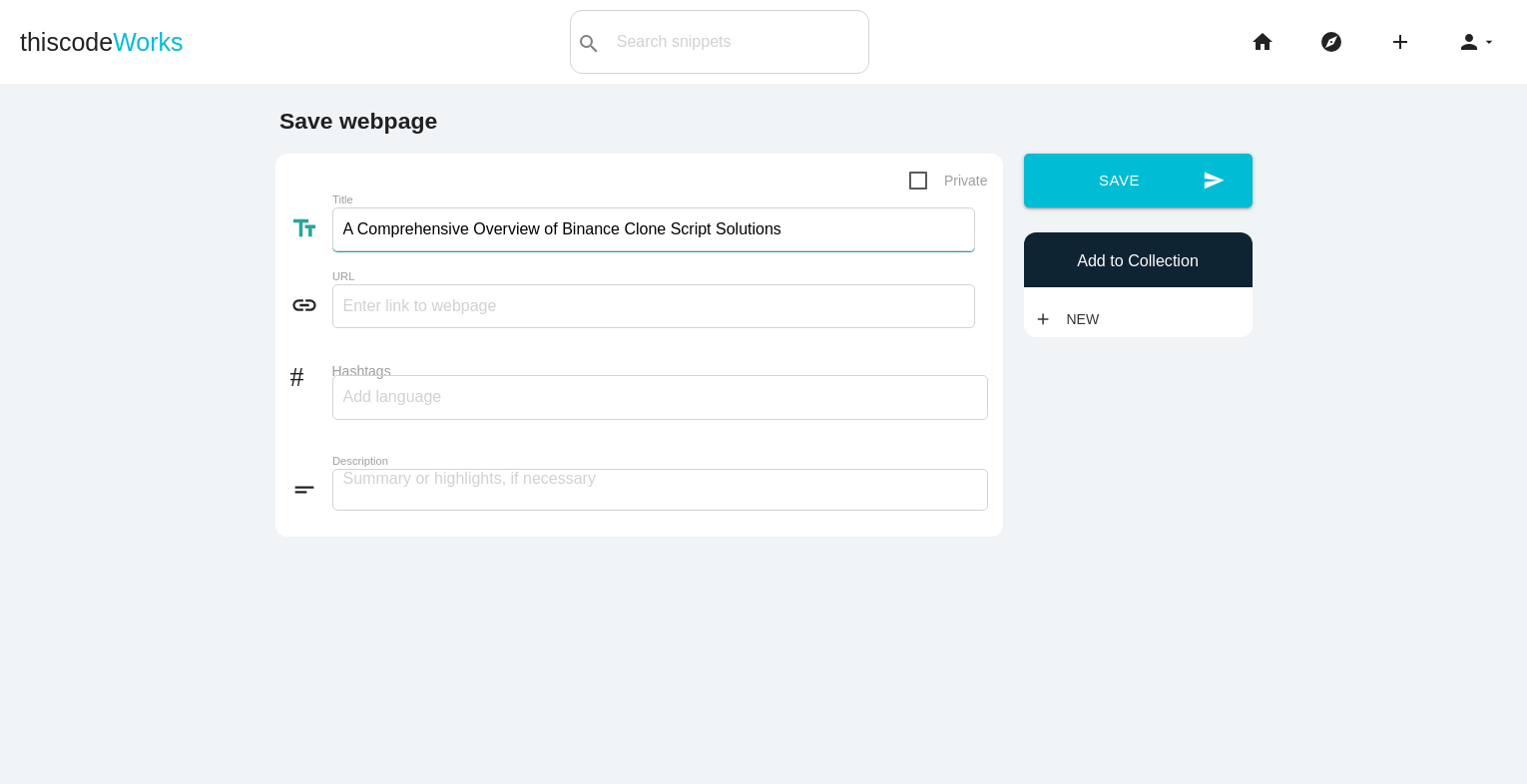 type on "A Comprehensive Overview of Binance Clone Script Solutions" 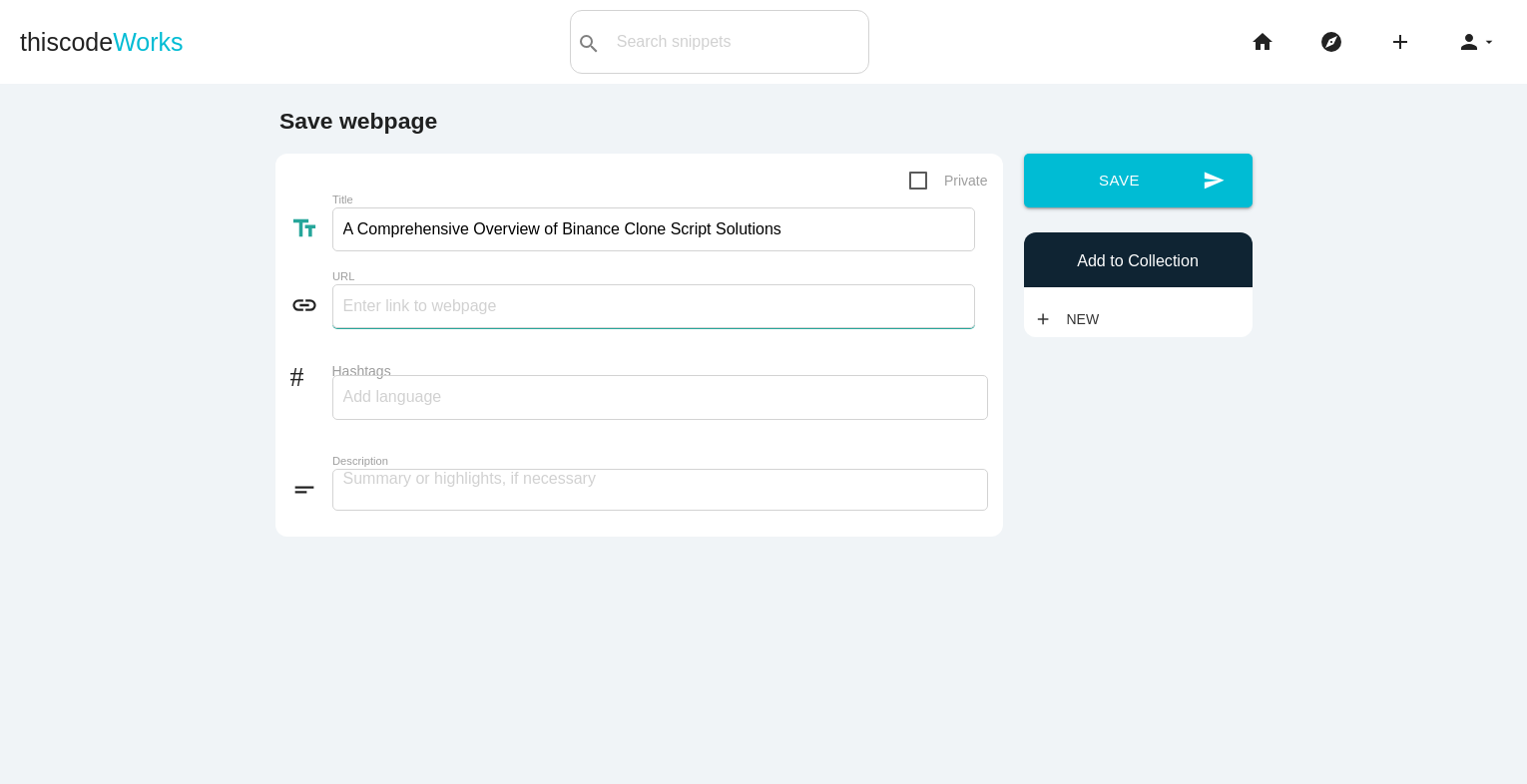 click at bounding box center (654, 306) 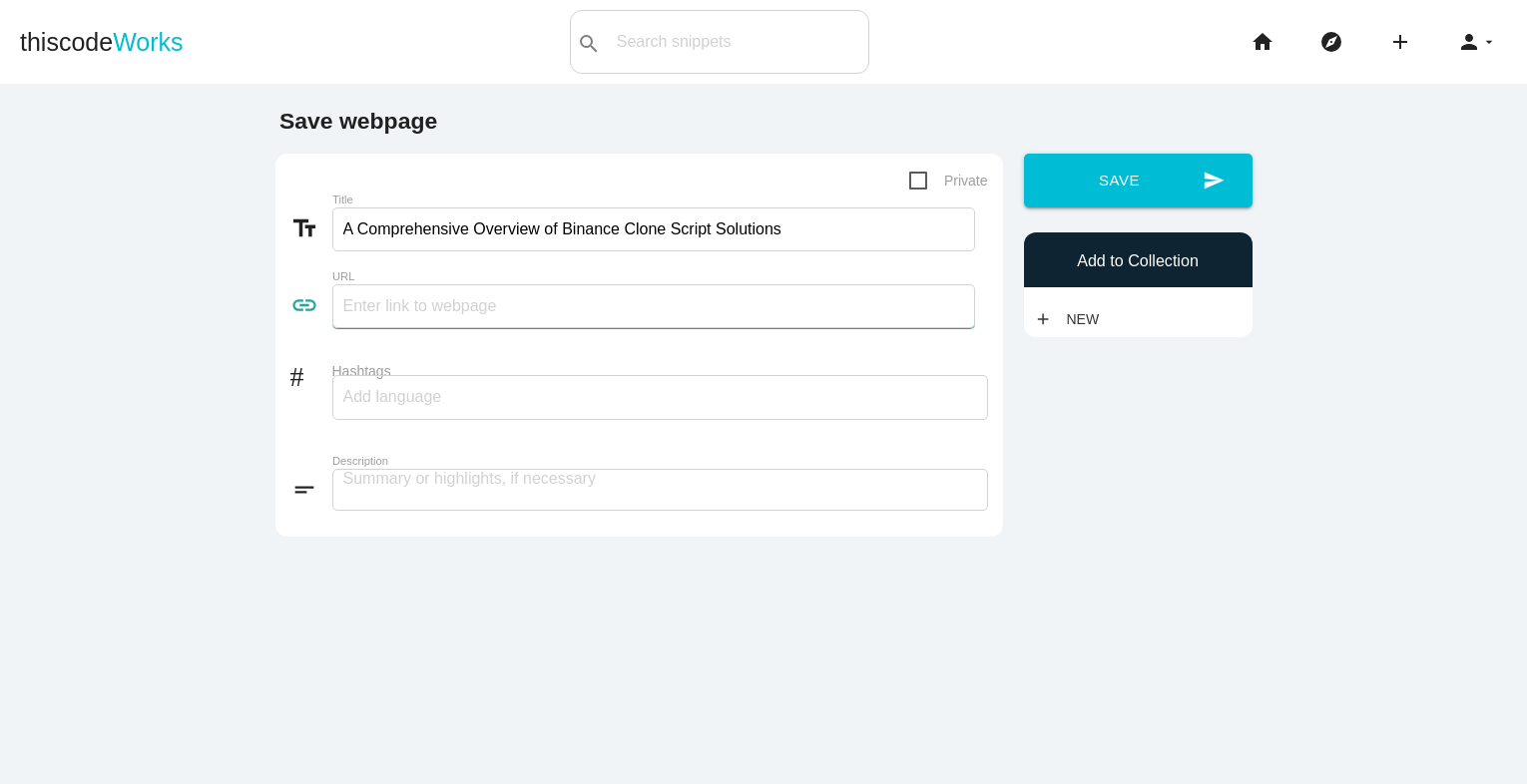 type on "https://www.trioangle.com/binance-clone/" 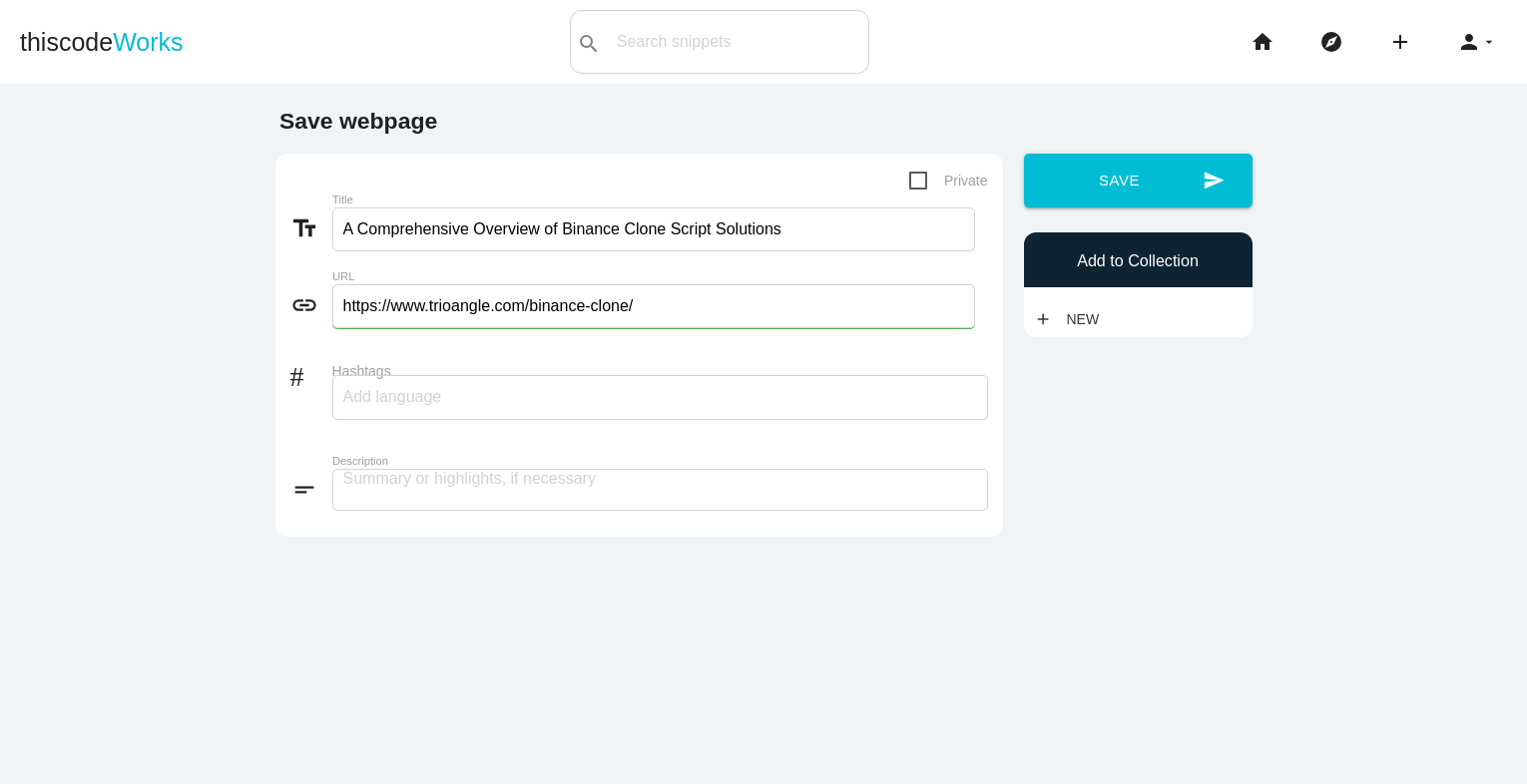 click at bounding box center (660, 397) 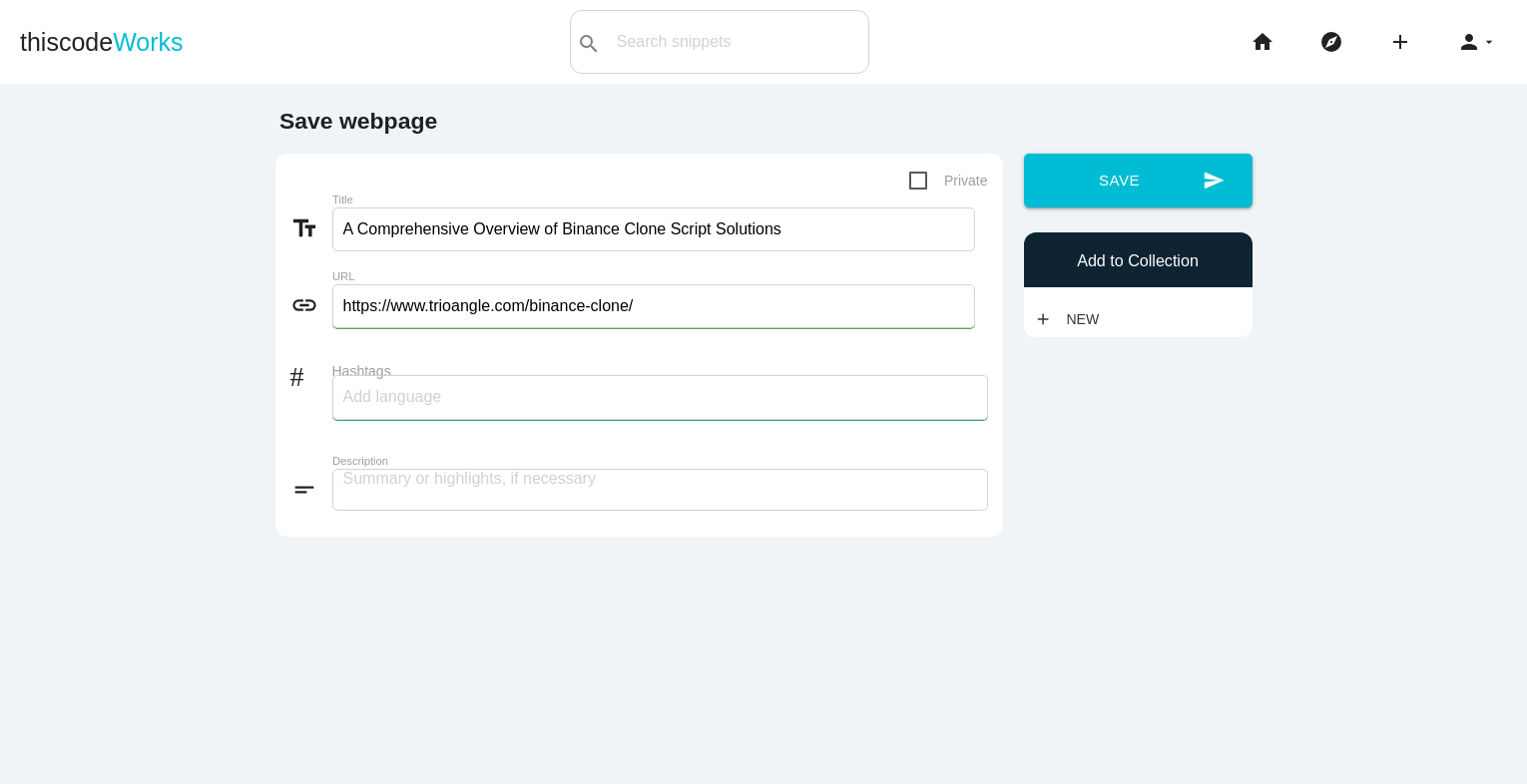 click on "short_text
Description" at bounding box center [639, 495] 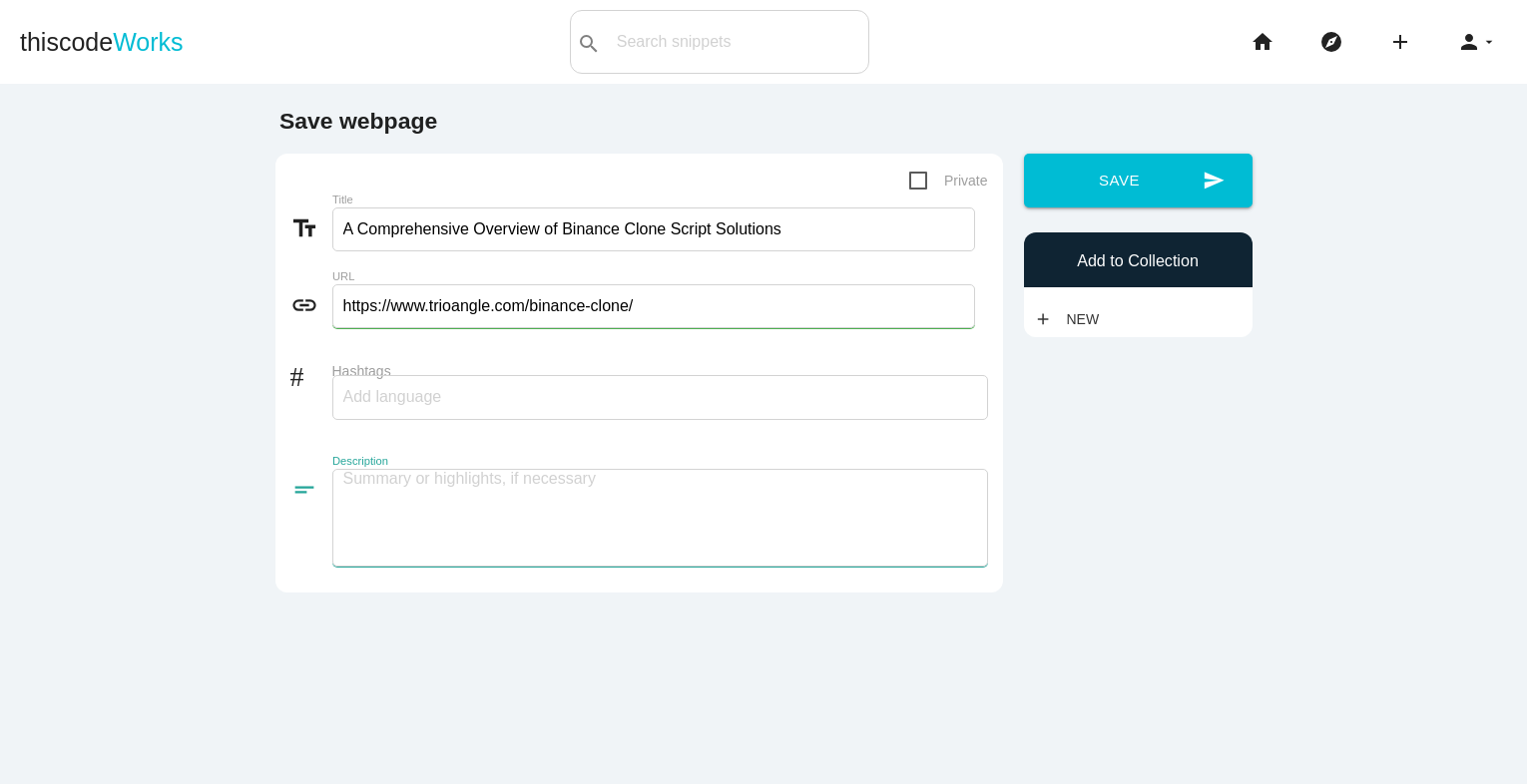 click at bounding box center [660, 518] 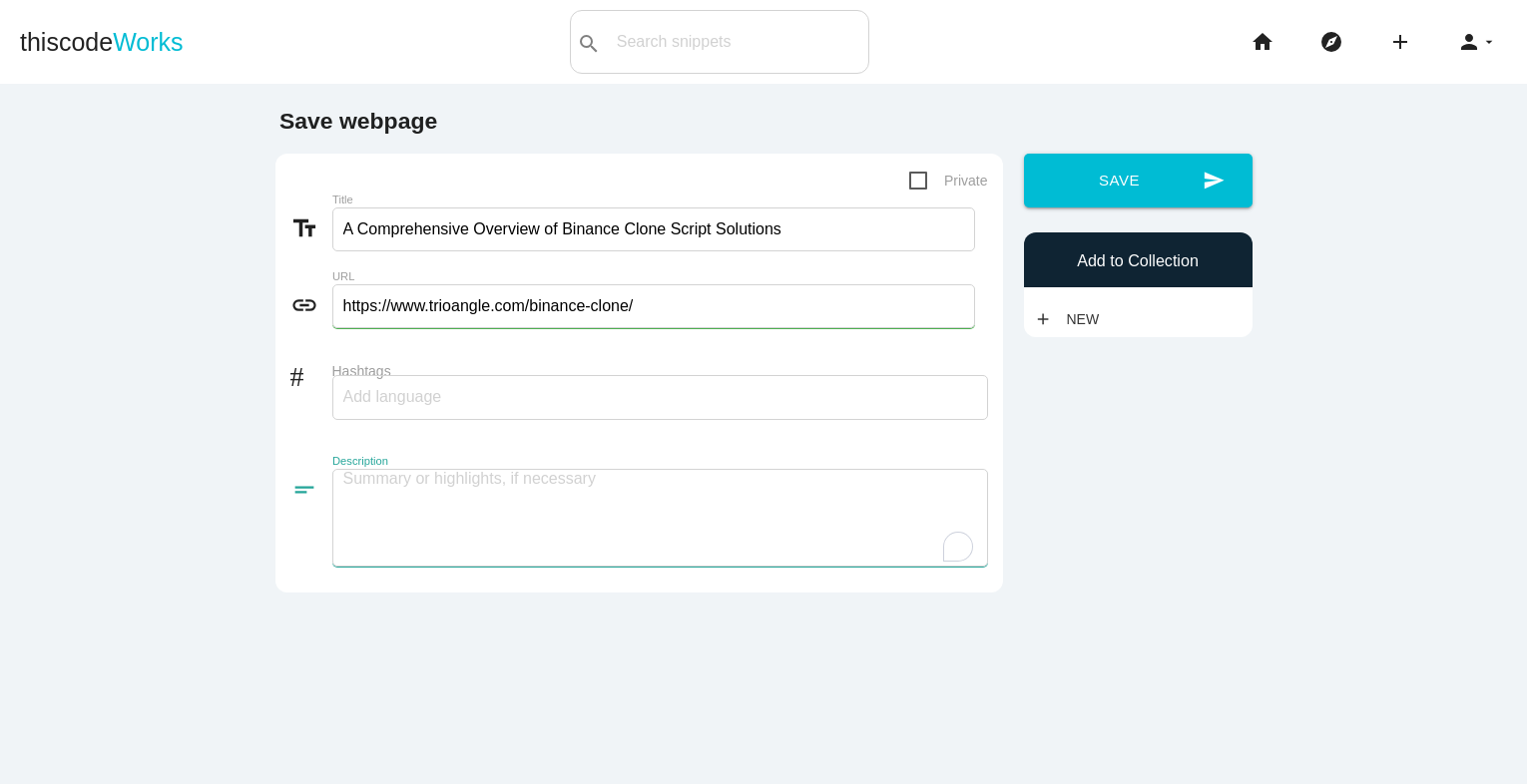 paste on "Launching a trustworthy and feature-rich exchange like Binance has become a top priority for aspiring business owners in the rapidly changing cryptocurrency space. A ready-made, adaptable option for building a cryptocurrency trading platform that resembles Binance is provided by a Binance clone script. These scripts are designed to mimic essential features, including real-time charts, wallet integration, futures and spot trading, and advanced security features. The cost-effectiveness and quicker implementation of the Binance clone script over creating an exchange from scratch are what make it so alluring. Through modifications to the user interface, token listings, or the addition of new revenue models, business owners can modify the platform to meet the demands of particular markets. For entrepreneurs looking to enter the cryptocurrency exchange market with the least amount of risk and the greatest amount of efficiency, this all-inclusive solution is perfect. We'll go over the features, advantages, and te..." 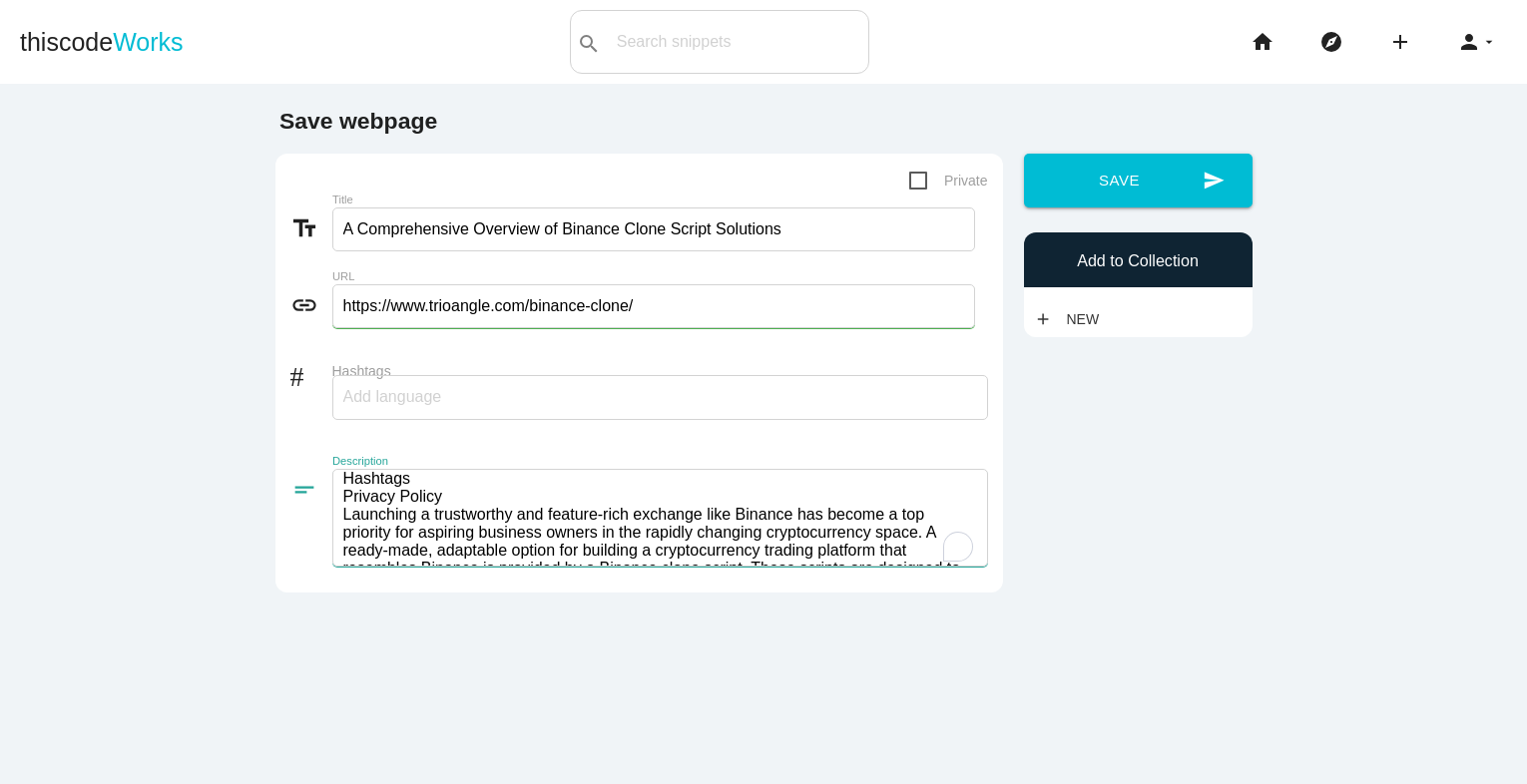 scroll, scrollTop: 245, scrollLeft: 0, axis: vertical 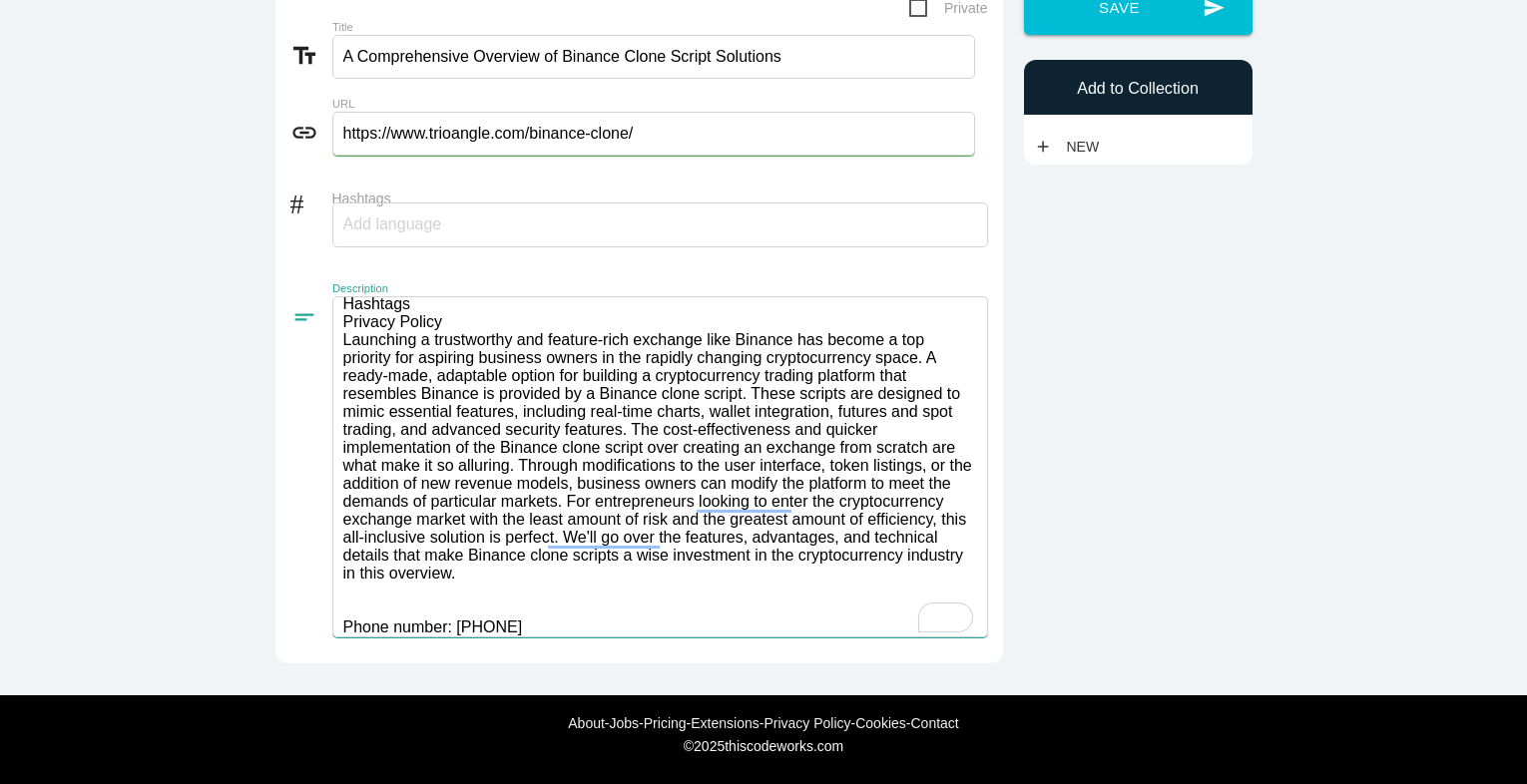 drag, startPoint x: 571, startPoint y: 617, endPoint x: 890, endPoint y: 601, distance: 319.401 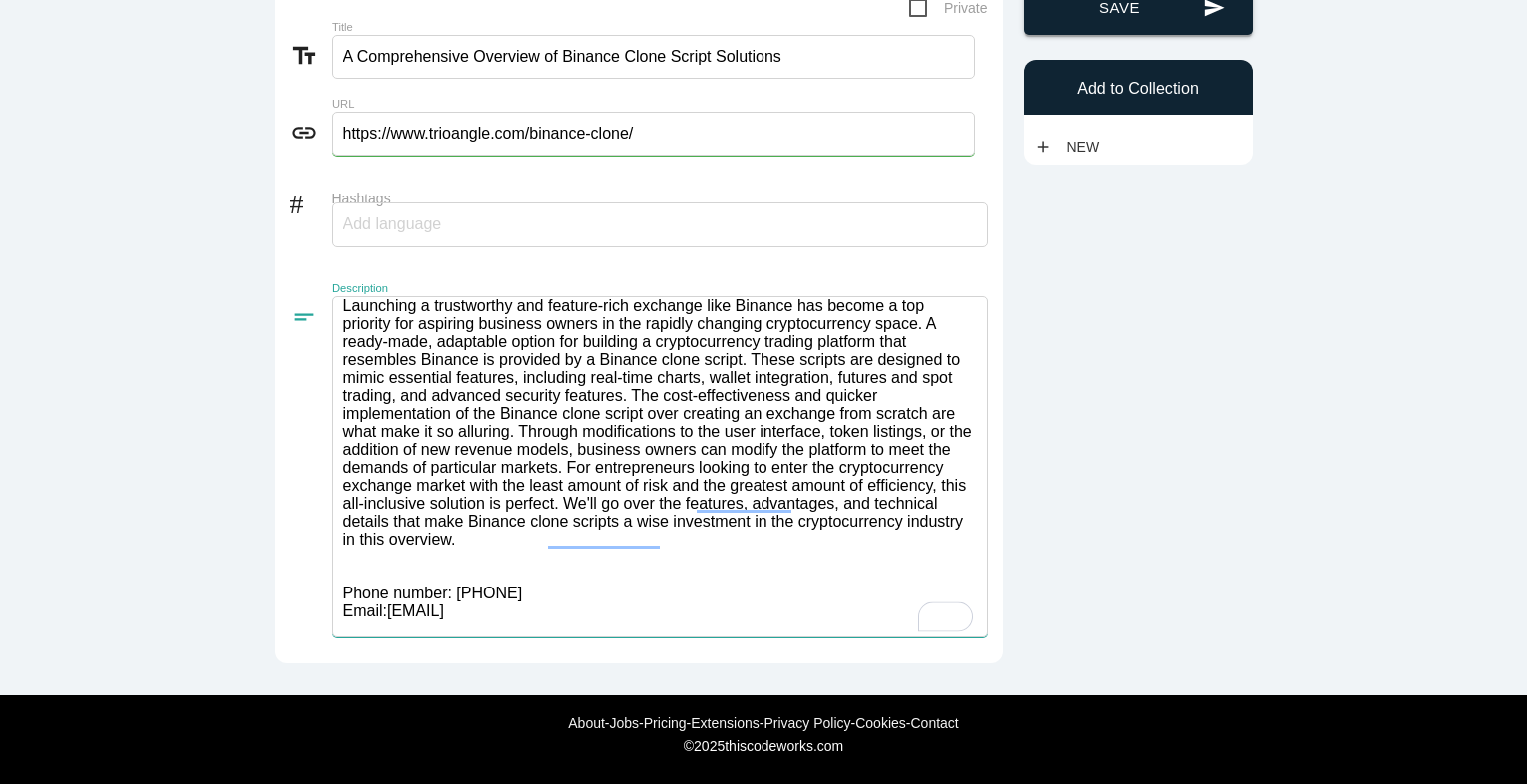 type on "Launching a trustworthy and feature-rich exchange like Binance has become a top priority for aspiring business owners in the rapidly changing cryptocurrency space. A ready-made, adaptable option for building a cryptocurrency trading platform that resembles Binance is provided by a Binance clone script. These scripts are designed to mimic essential features, including real-time charts, wallet integration, futures and spot trading, and advanced security features. The cost-effectiveness and quicker implementation of the Binance clone script over creating an exchange from scratch are what make it so alluring. Through modifications to the user interface, token listings, or the addition of new revenue models, business owners can modify the platform to meet the demands of particular markets. For entrepreneurs looking to enter the cryptocurrency exchange market with the least amount of risk and the greatest amount of efficiency, this all-inclusive solution is perfect. We'll go over the features, advantages, and te..." 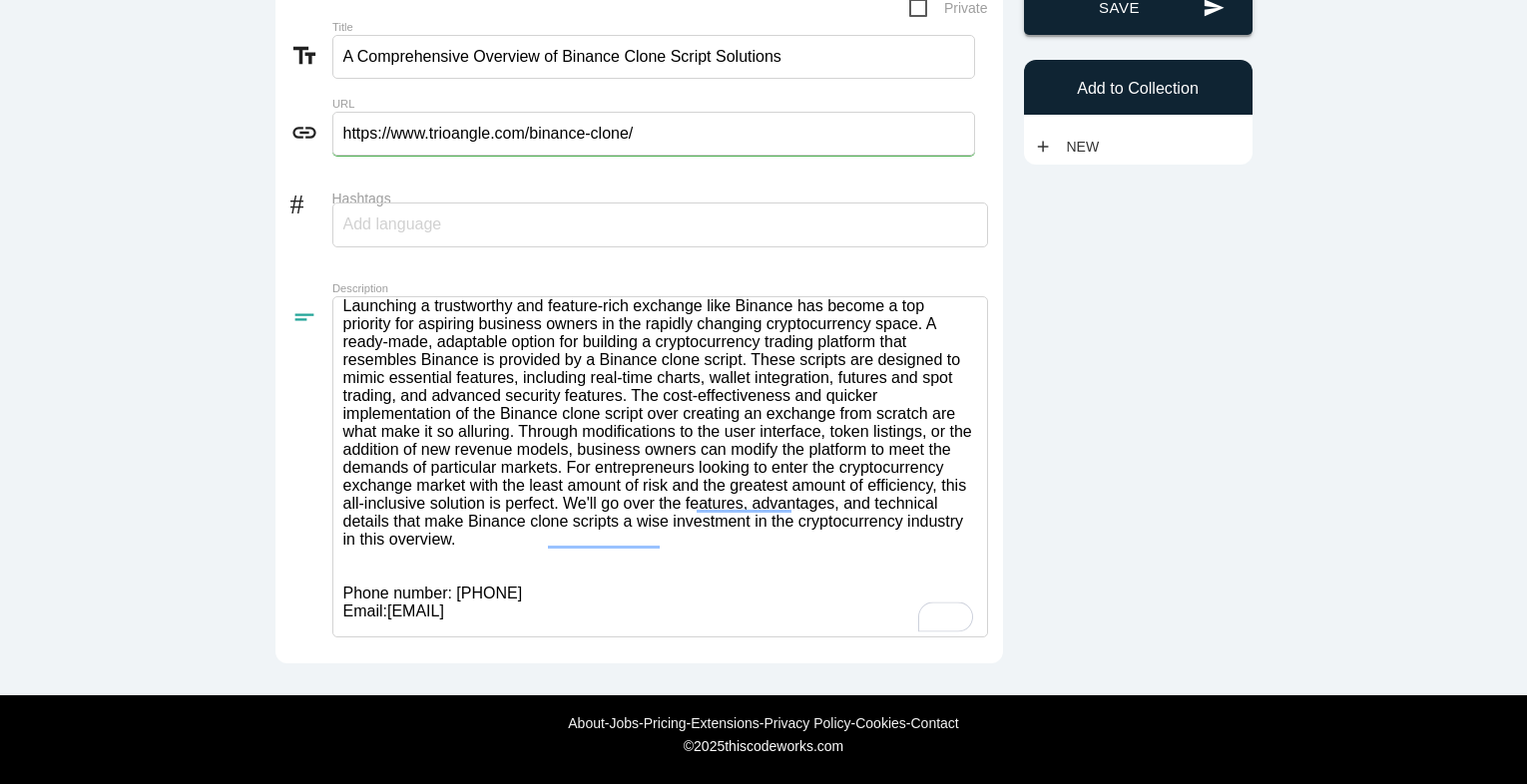 click on "send Save" at bounding box center [1138, 8] 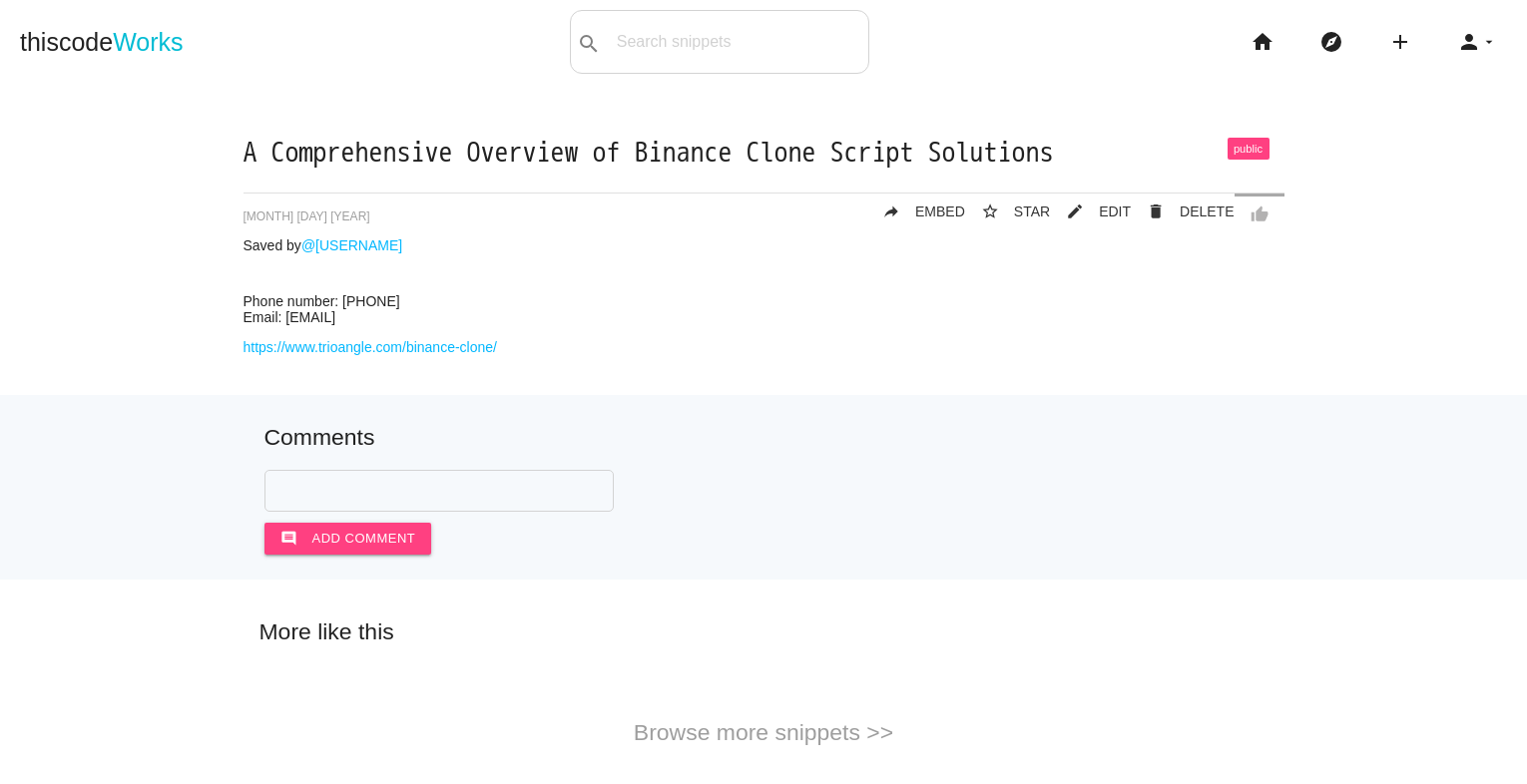 scroll, scrollTop: 0, scrollLeft: 0, axis: both 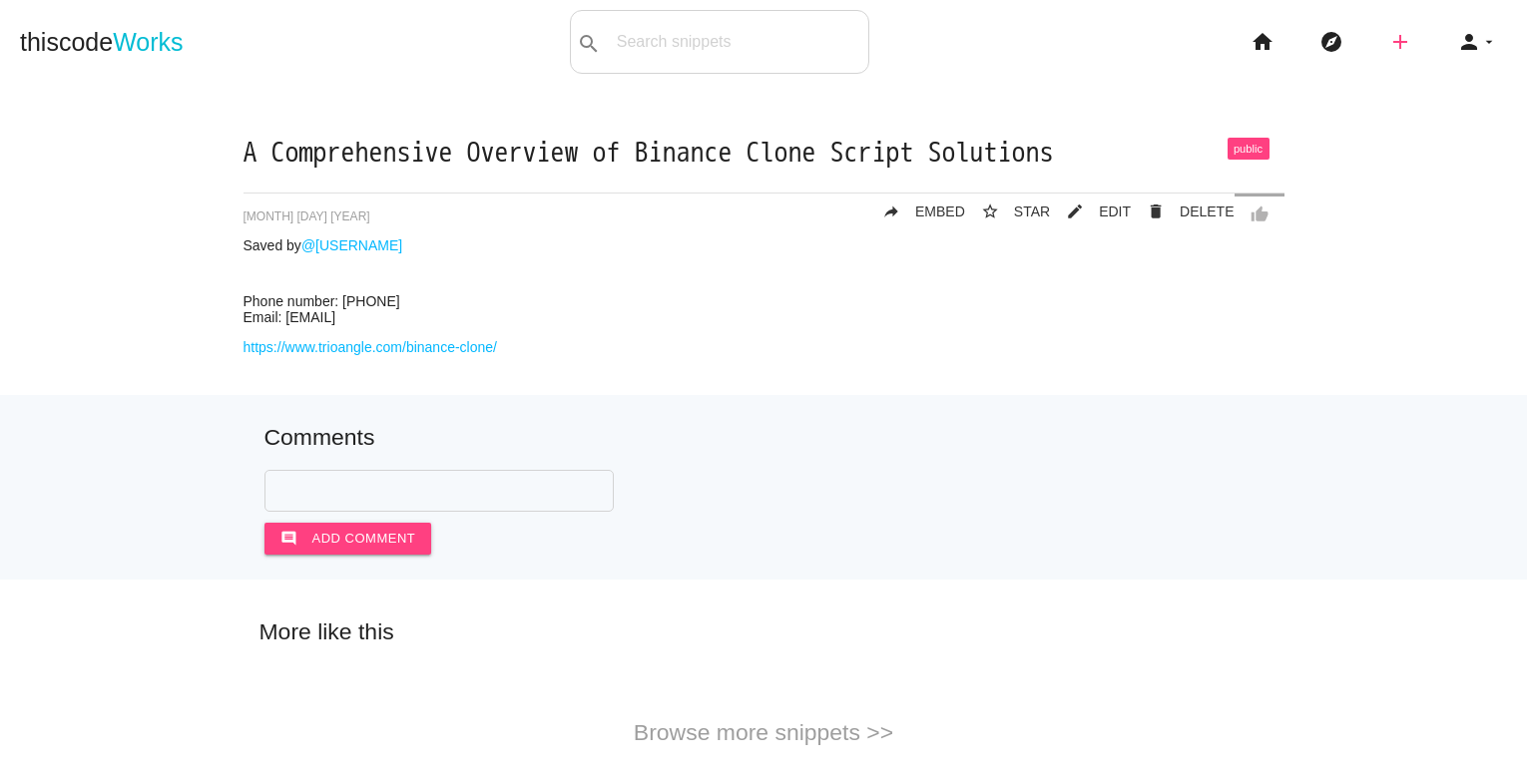 click on "add" at bounding box center (1400, 42) 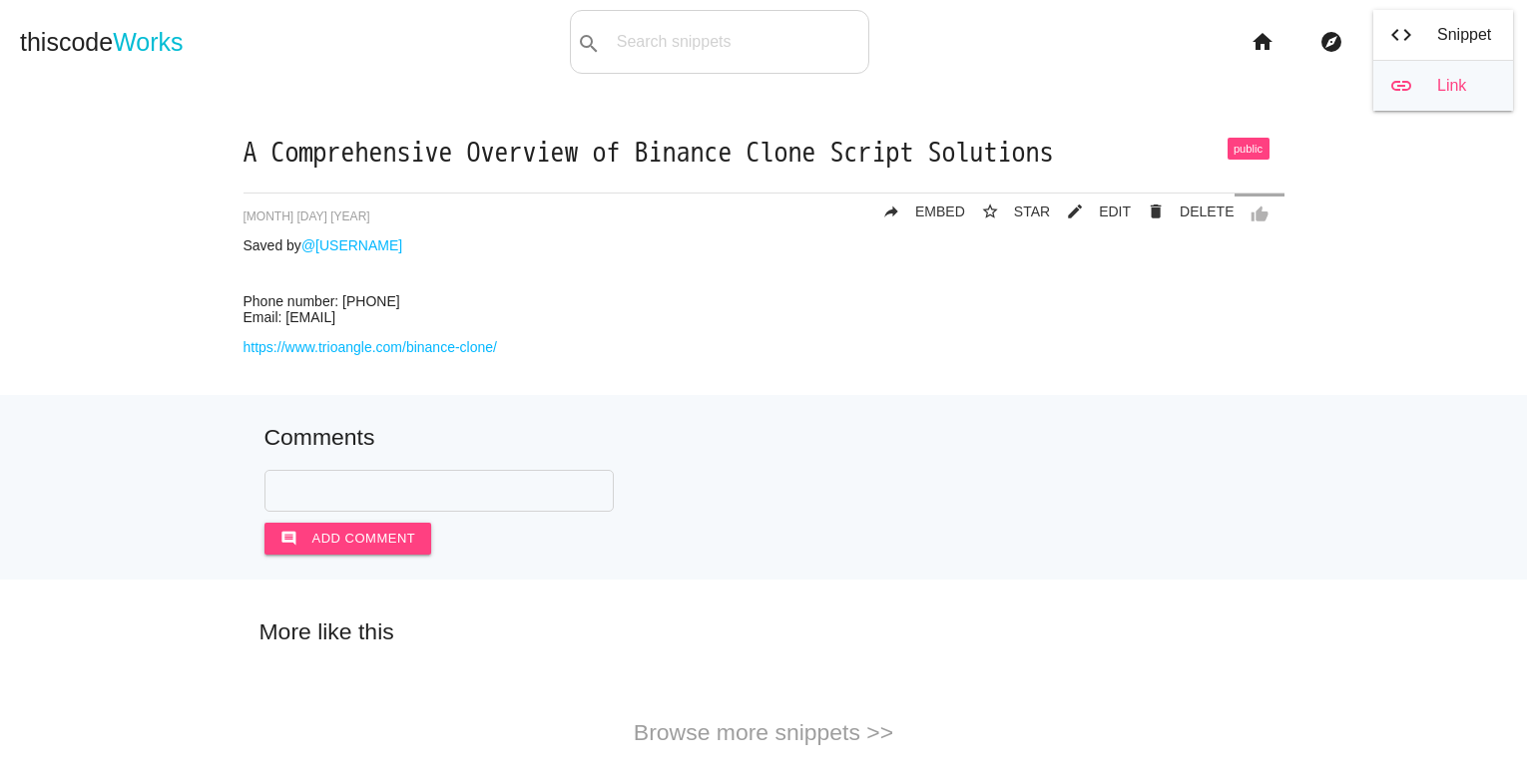 click on "link Link" at bounding box center (1443, 86) 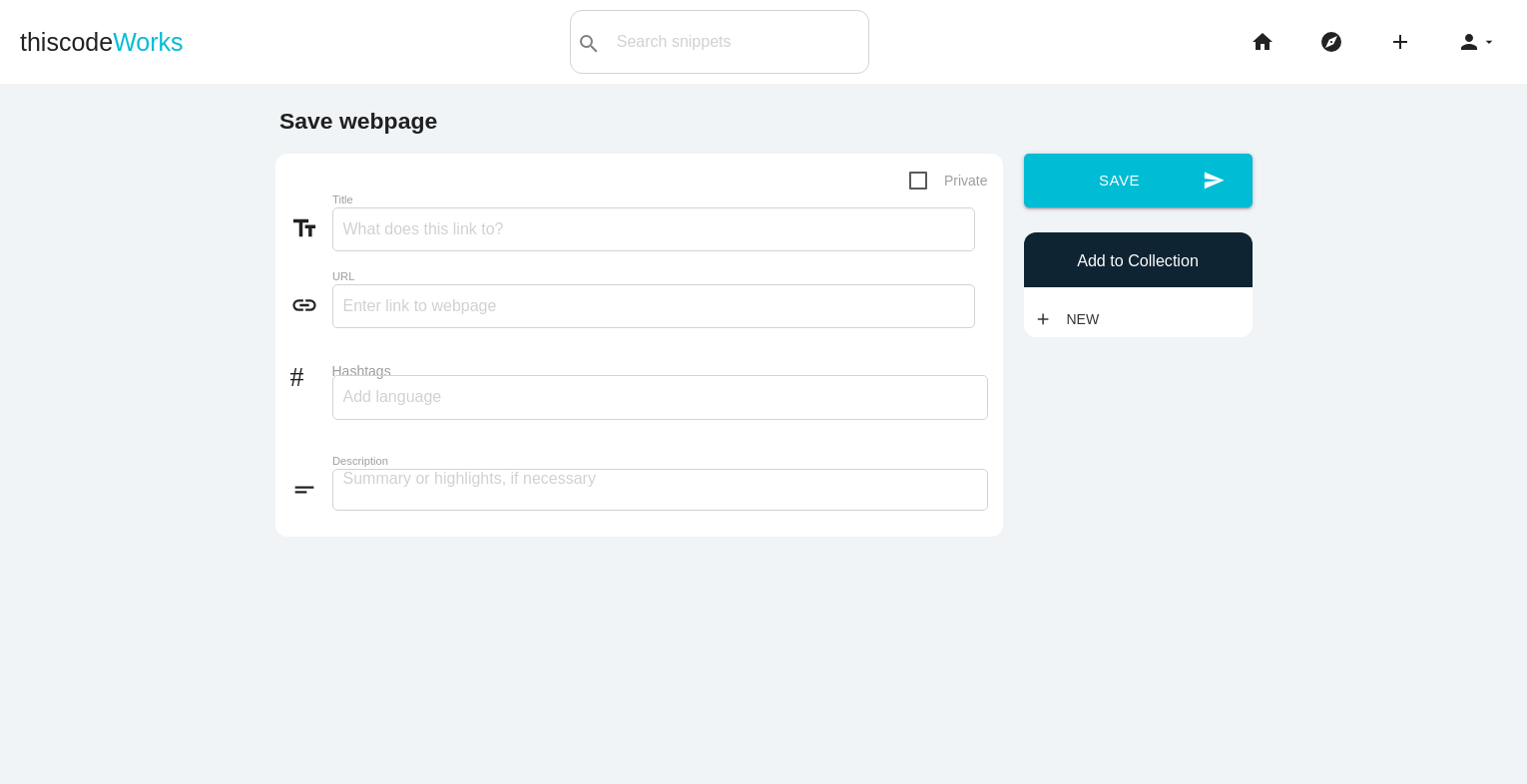 scroll, scrollTop: 0, scrollLeft: 0, axis: both 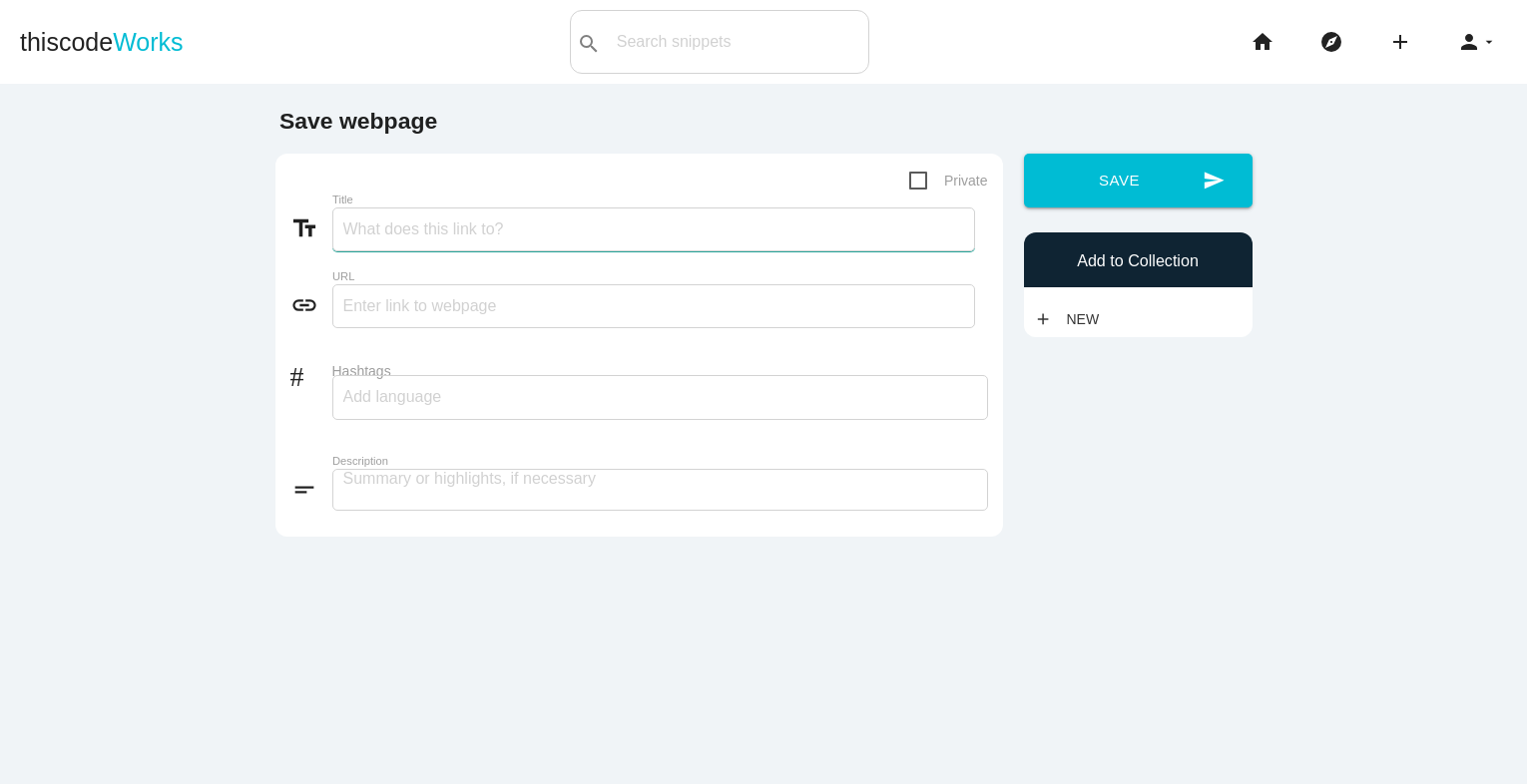 click on "Title" at bounding box center [654, 229] 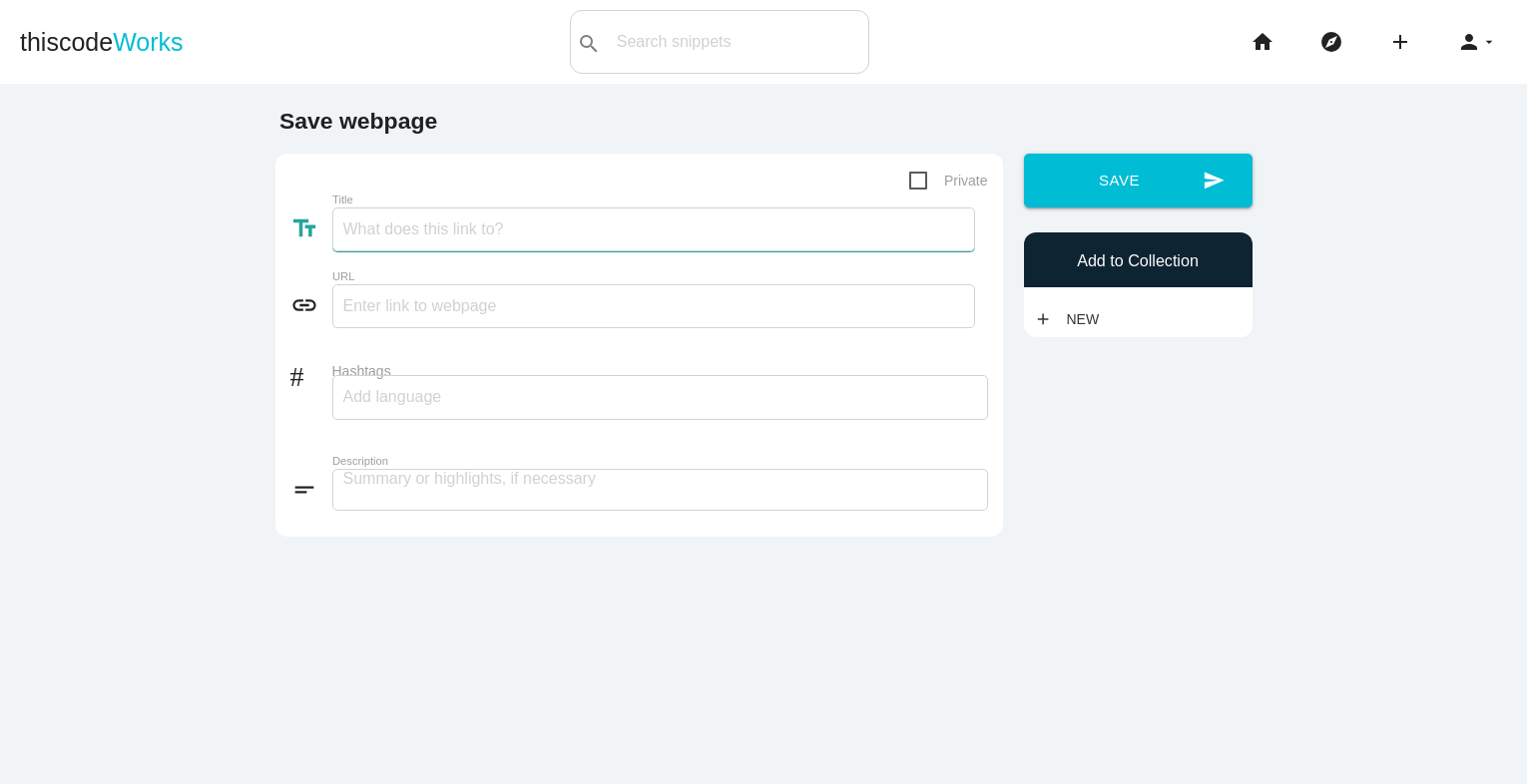paste on "Navigating the World of Cryptocurrency Exchange Development Company" 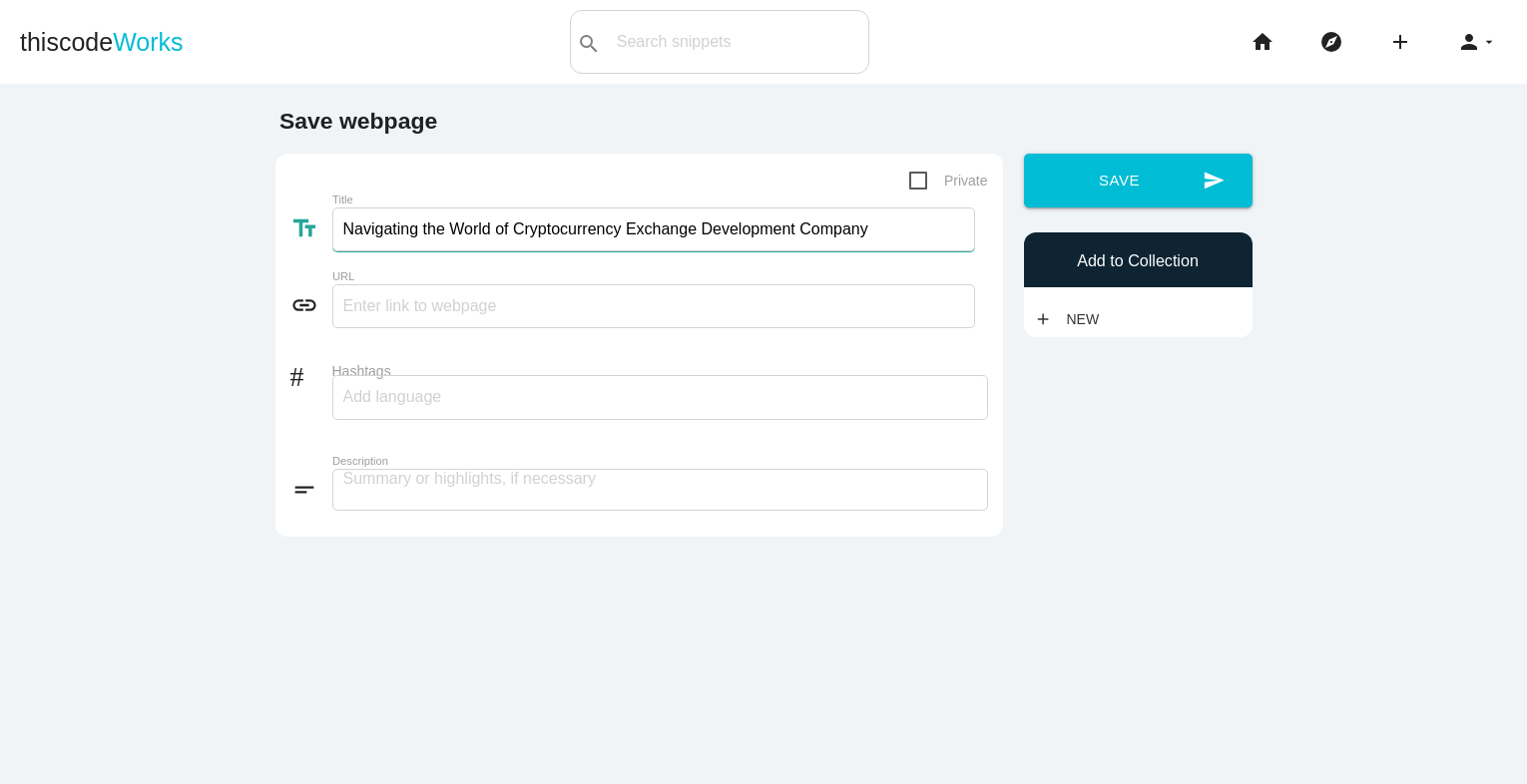 type on "Navigating the World of Cryptocurrency Exchange Development Company" 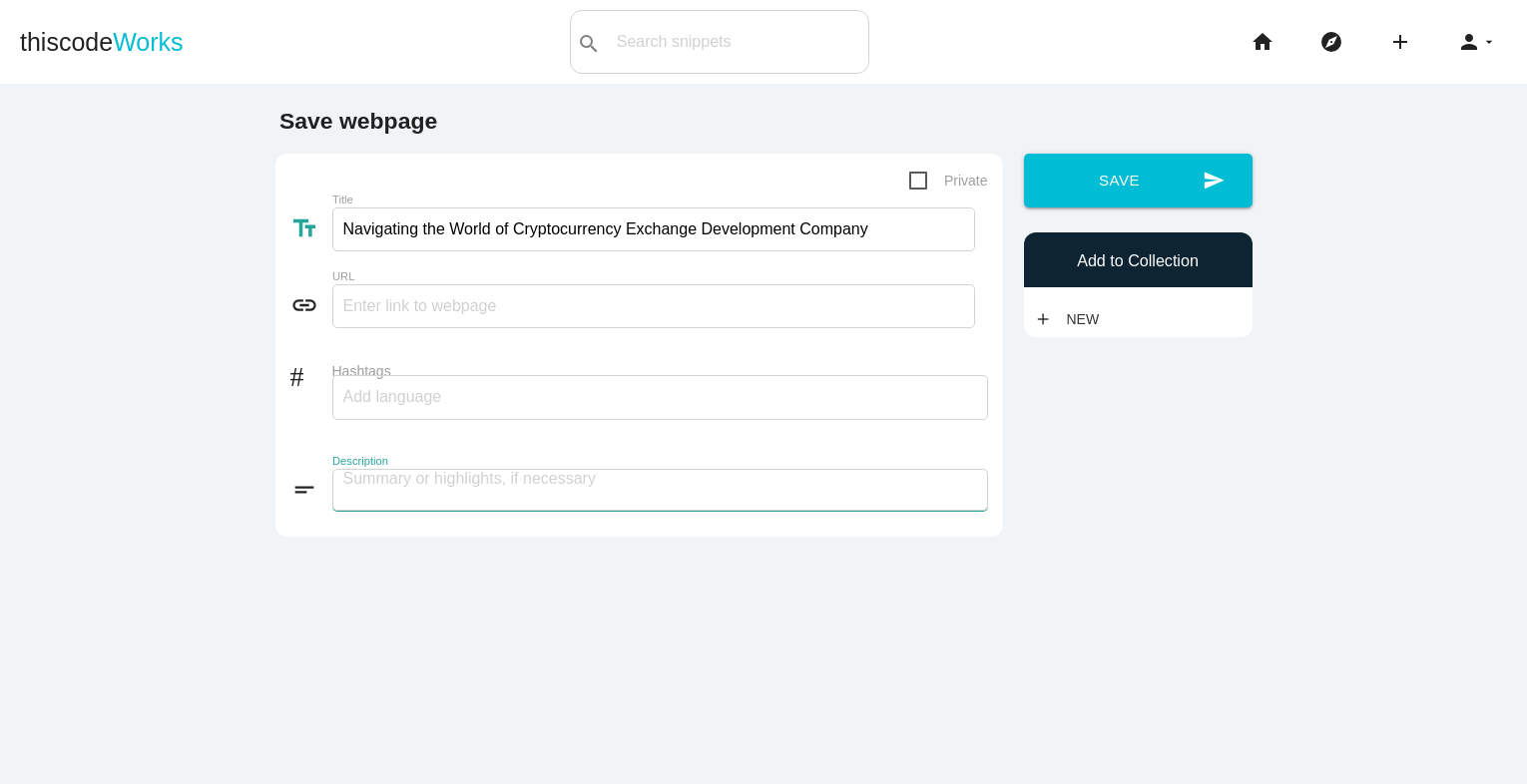 click at bounding box center (660, 490) 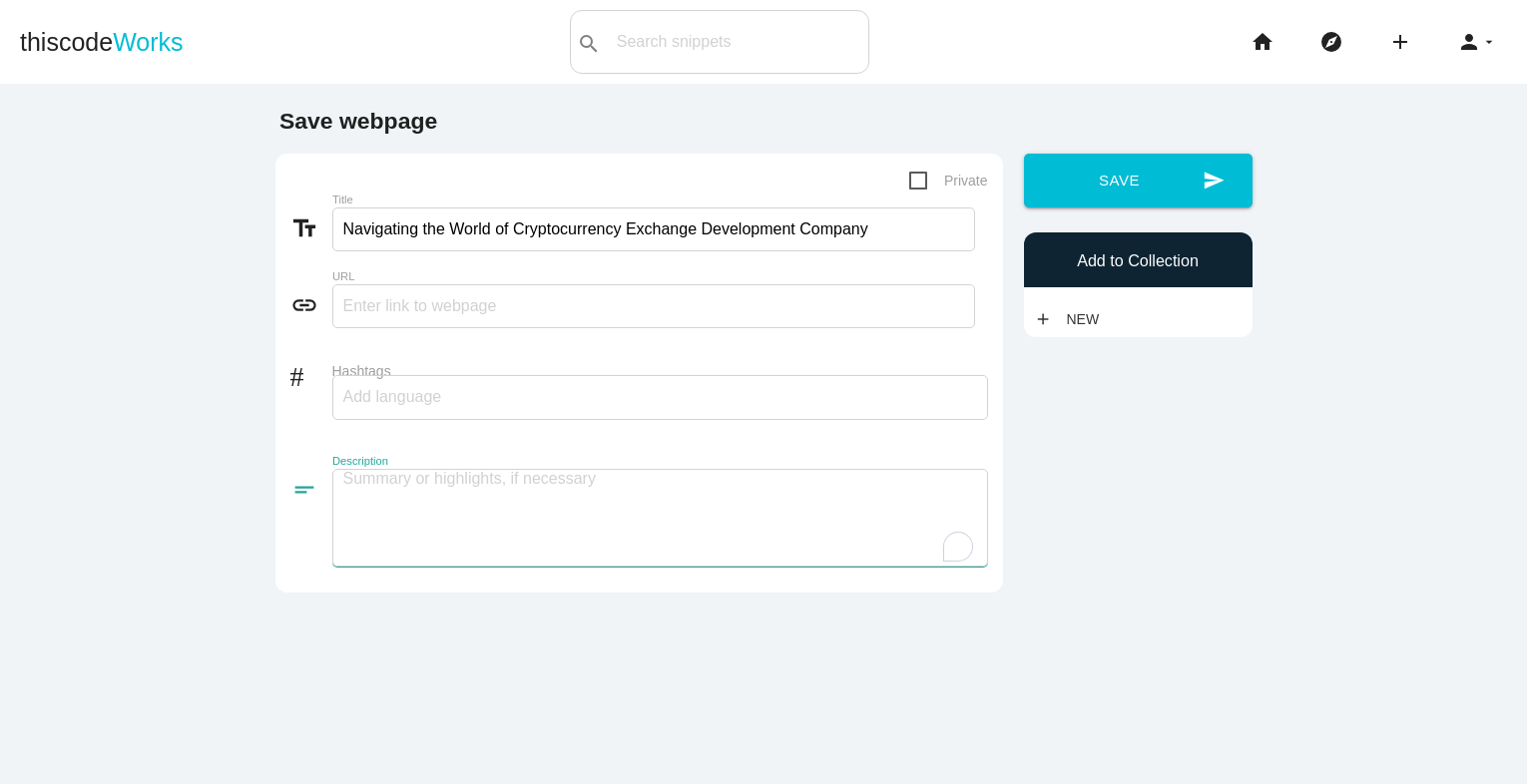 paste on "Understanding the core concepts of blockchain technology and digital asset trading is essential for navigating the world of a cryptocurrency exchange development company. These businesses specialize in creating user-friendly, scalable, and safe platforms for cryptocurrency trading, buying, and selling. Assessing a cryptocurrency exchange development company's proficiency in wallet integration, KYC/AML compliance, multi-currency compatibility, and real-time trading features is essential to selecting the best one. To safeguard users' money and data, the business should also provide strong security features like encryption and two-factor authentication. Decentralized finance (DeFi) is becoming more and more popular, and many development companies are offering solutions that may be customized to meet certain company requirements.You may enter the cryptocurrency industry more quickly while maintaining compliance and technological superiority by collaborating with a reputable cryptocurrency" 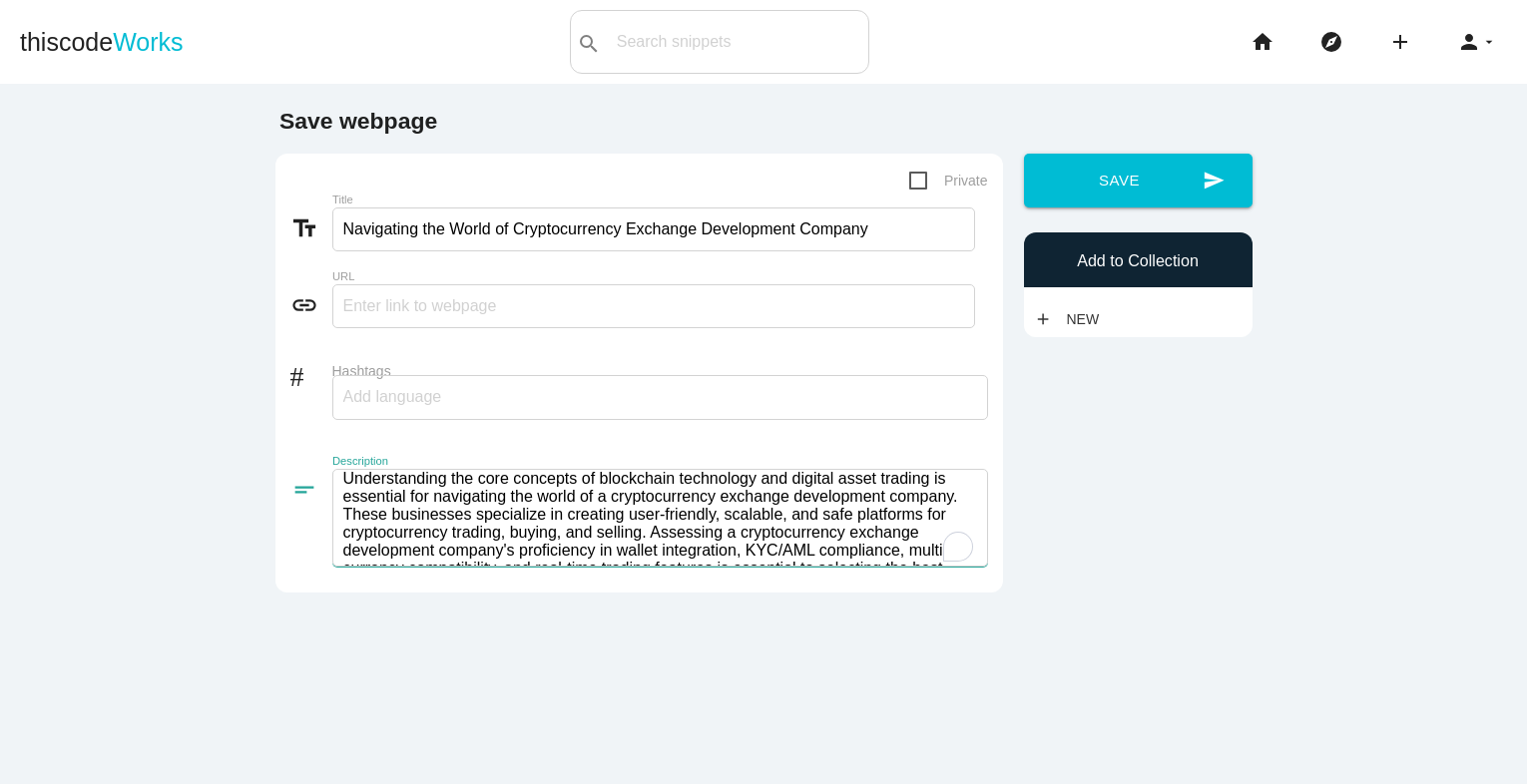 scroll, scrollTop: 2, scrollLeft: 0, axis: vertical 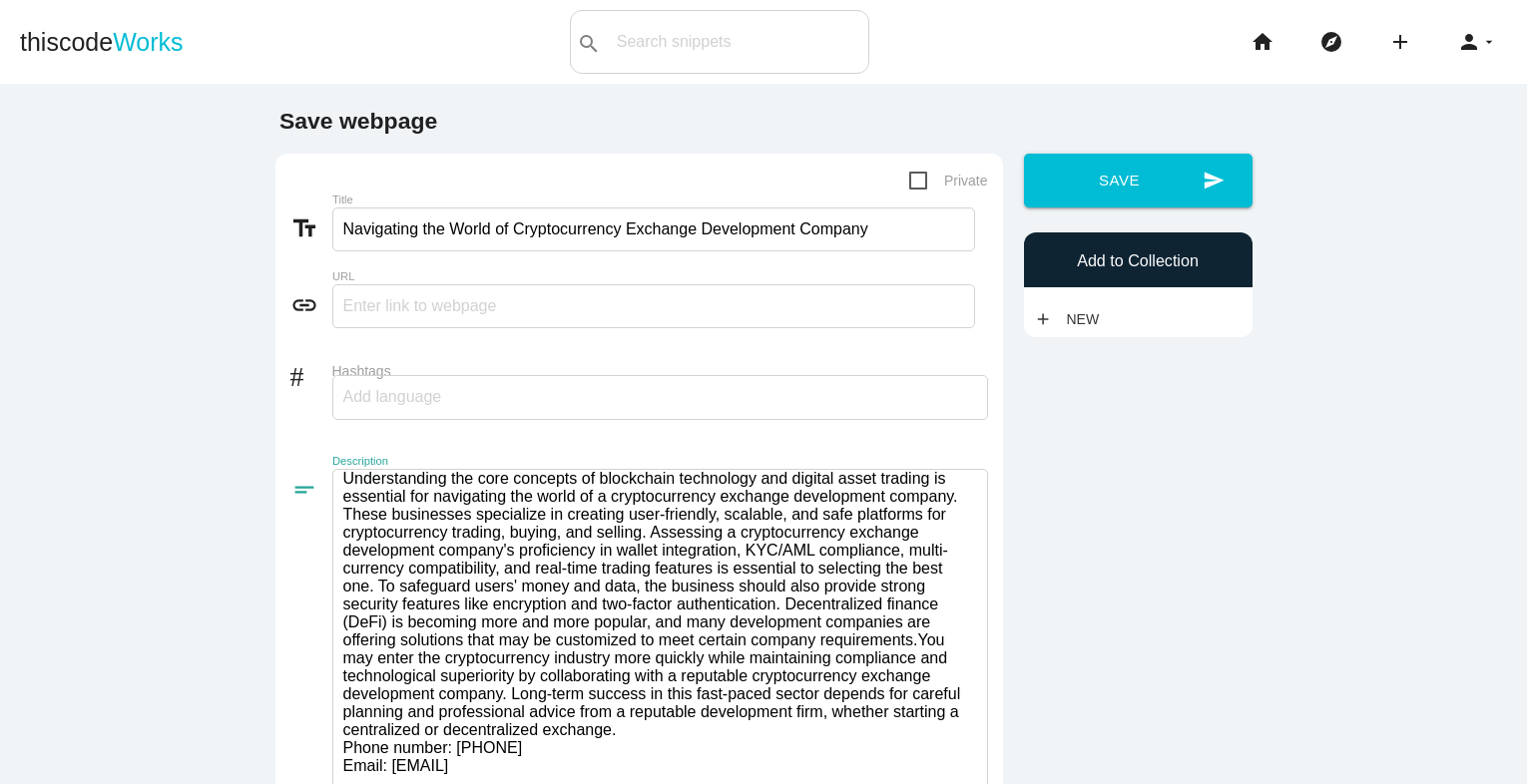 type on "Understanding the core concepts of blockchain technology and digital asset trading is essential for navigating the world of a cryptocurrency exchange development company. These businesses specialize in creating user-friendly, scalable, and safe platforms for cryptocurrency trading, buying, and selling. Assessing a cryptocurrency exchange development company's proficiency in wallet integration, KYC/AML compliance, multi-currency compatibility, and real-time trading features is essential to selecting the best one. To safeguard users' money and data, the business should also provide strong security features like encryption and two-factor authentication. Decentralized finance (DeFi) is becoming more and more popular, and many development companies are offering solutions that may be customized to meet certain company requirements.You may enter the cryptocurrency industry more quickly while maintaining compliance and technological superiority by collaborating with a reputable cryptocurrency" 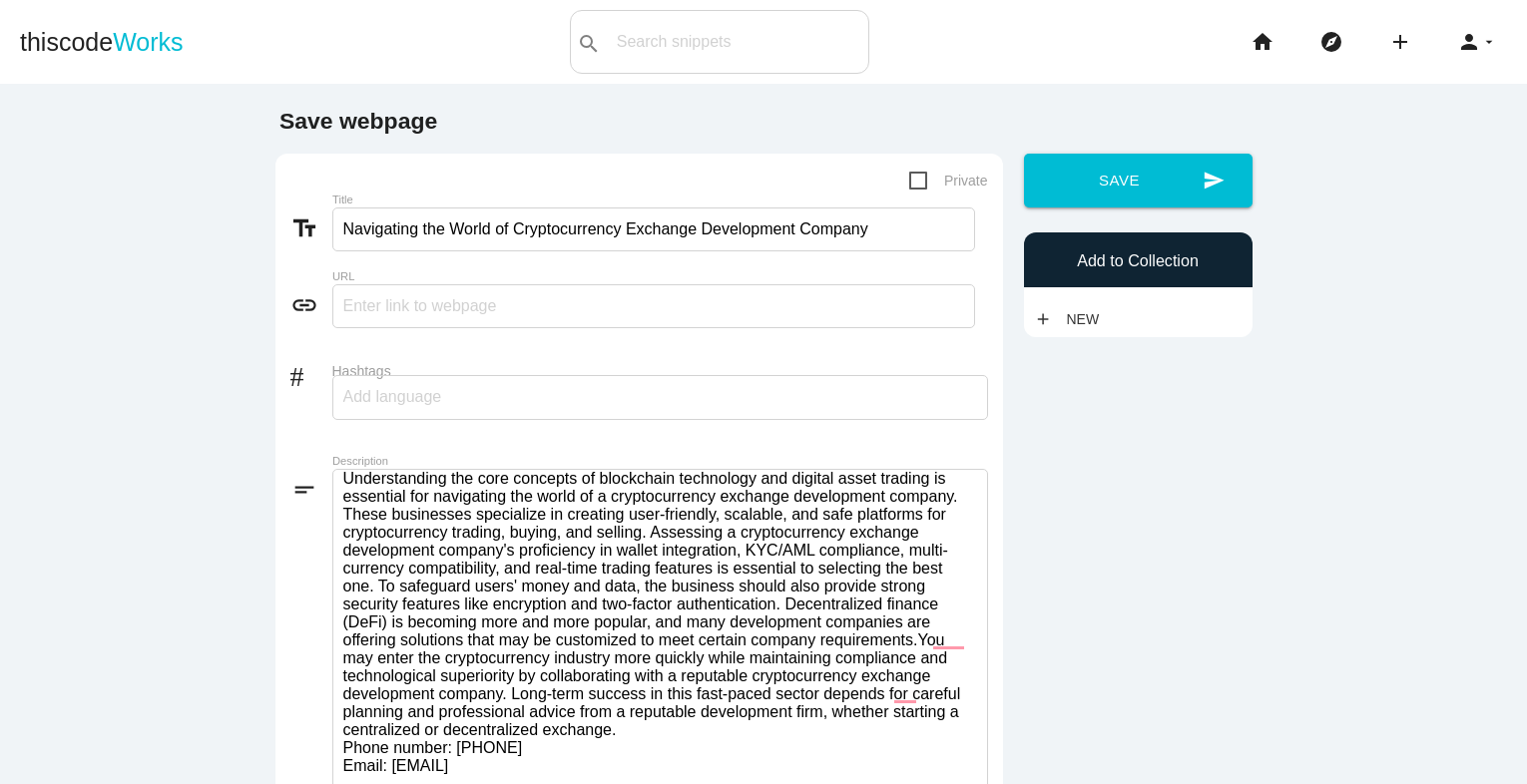 scroll, scrollTop: 2, scrollLeft: 0, axis: vertical 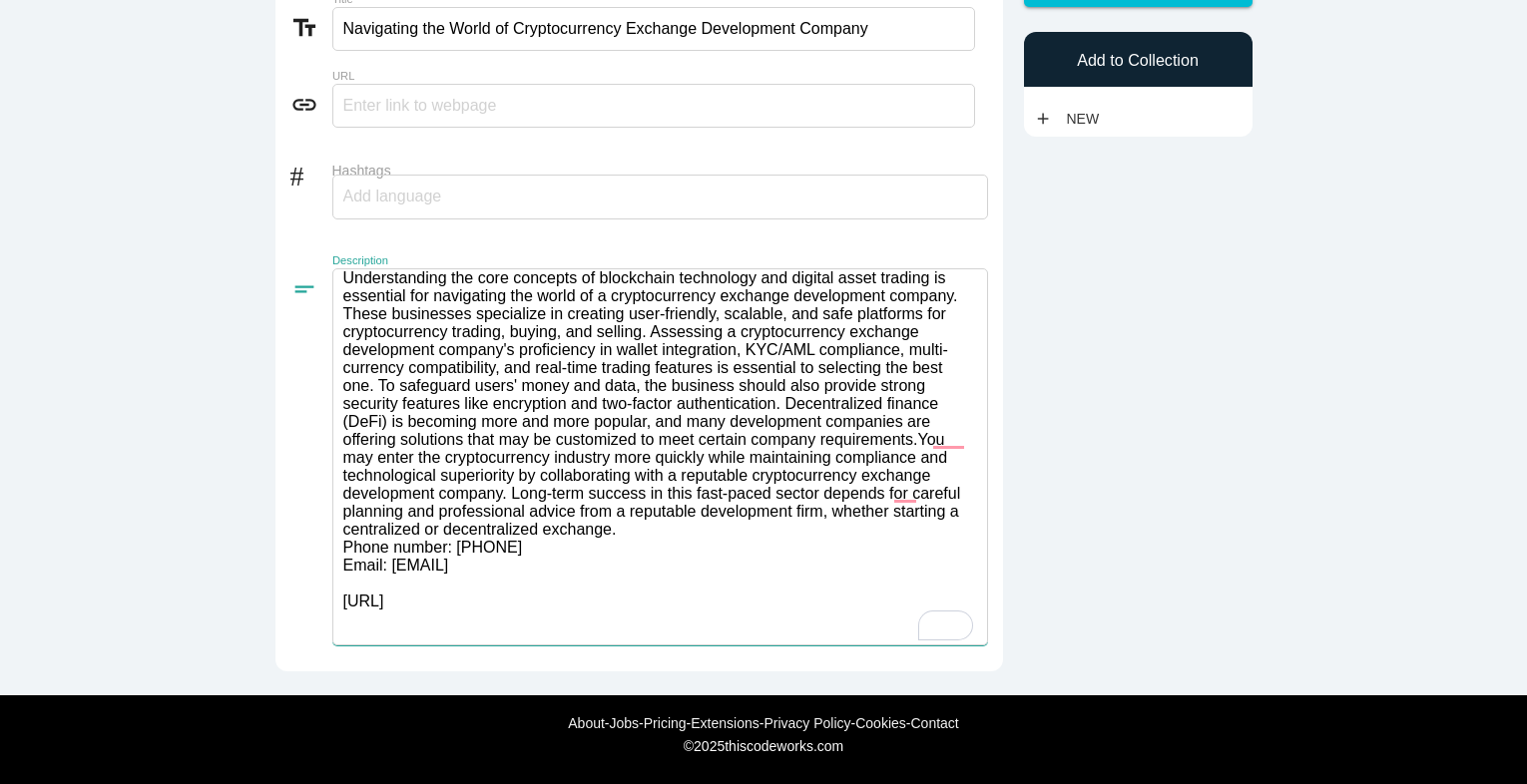 drag, startPoint x: 334, startPoint y: 611, endPoint x: 407, endPoint y: 599, distance: 73.97973 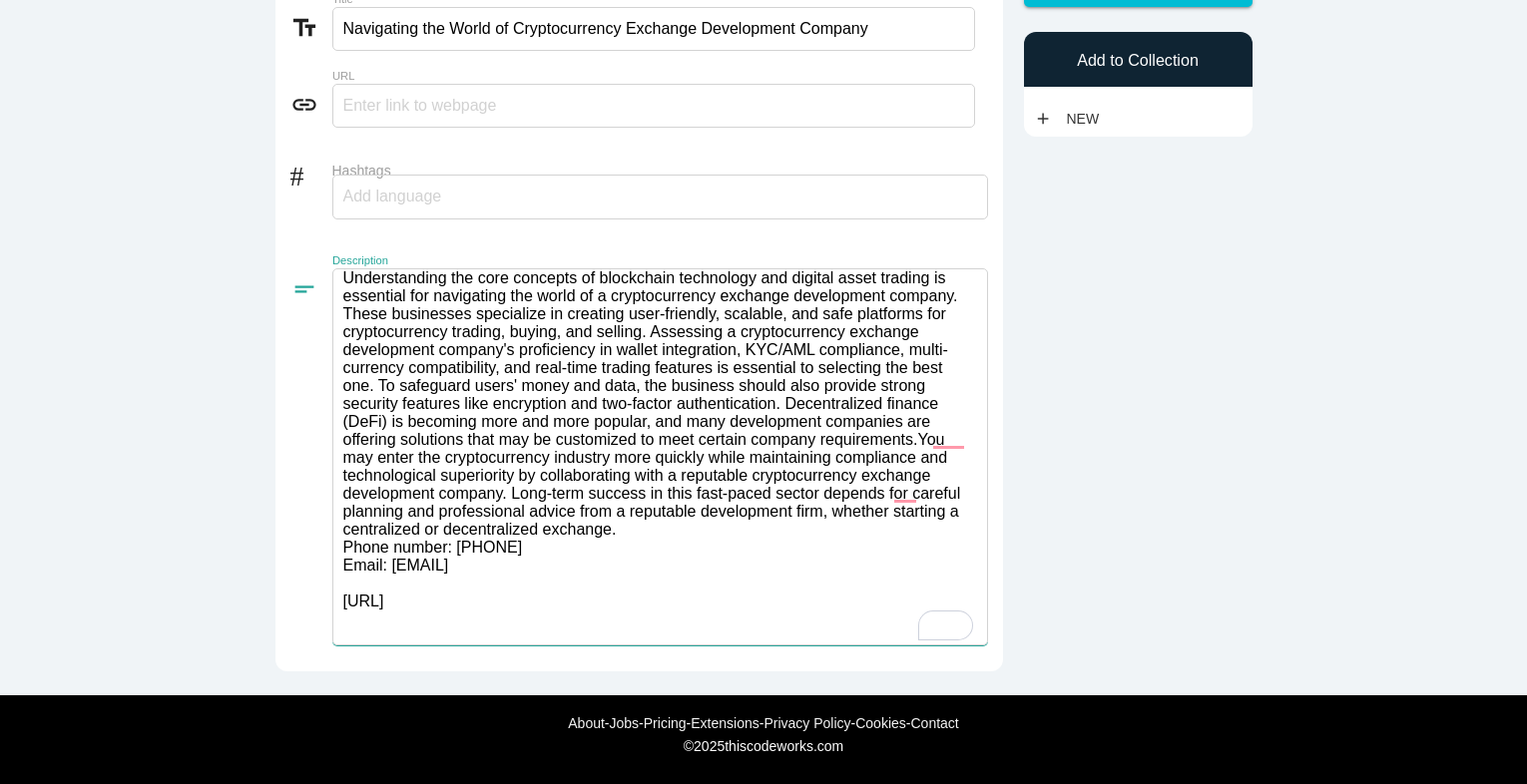 drag, startPoint x: 327, startPoint y: 599, endPoint x: 903, endPoint y: 594, distance: 576.0217 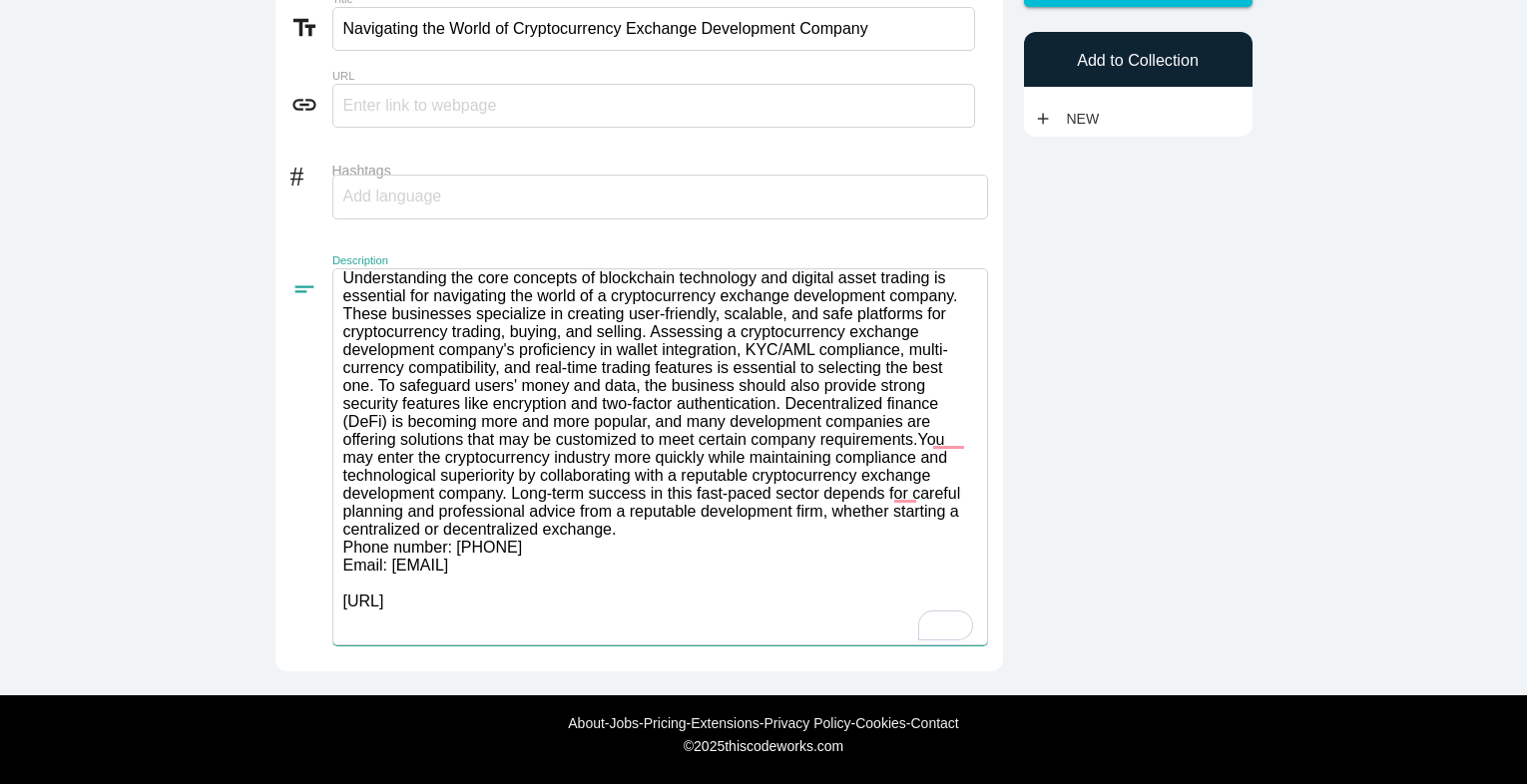 click at bounding box center (660, 457) 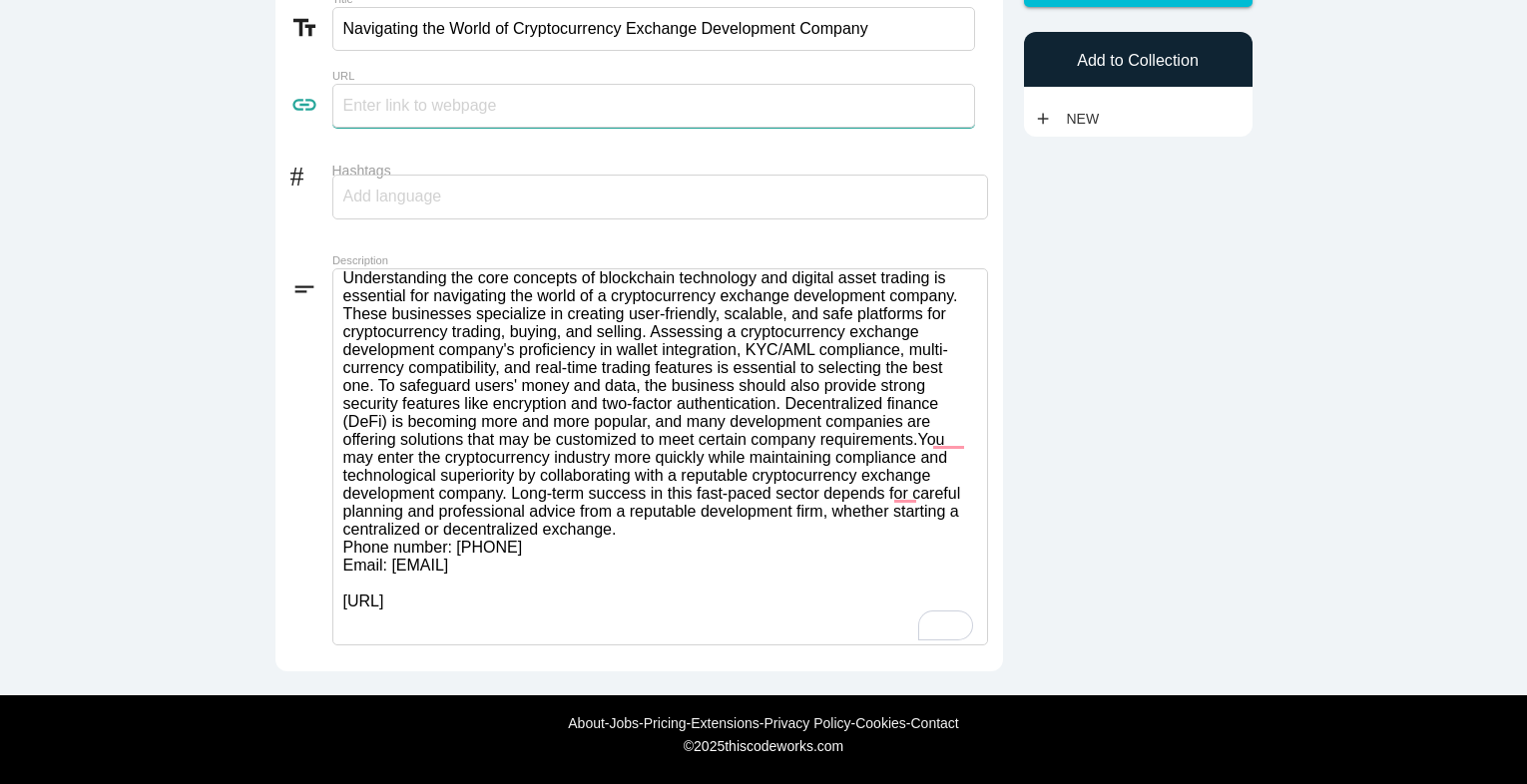click at bounding box center (654, 106) 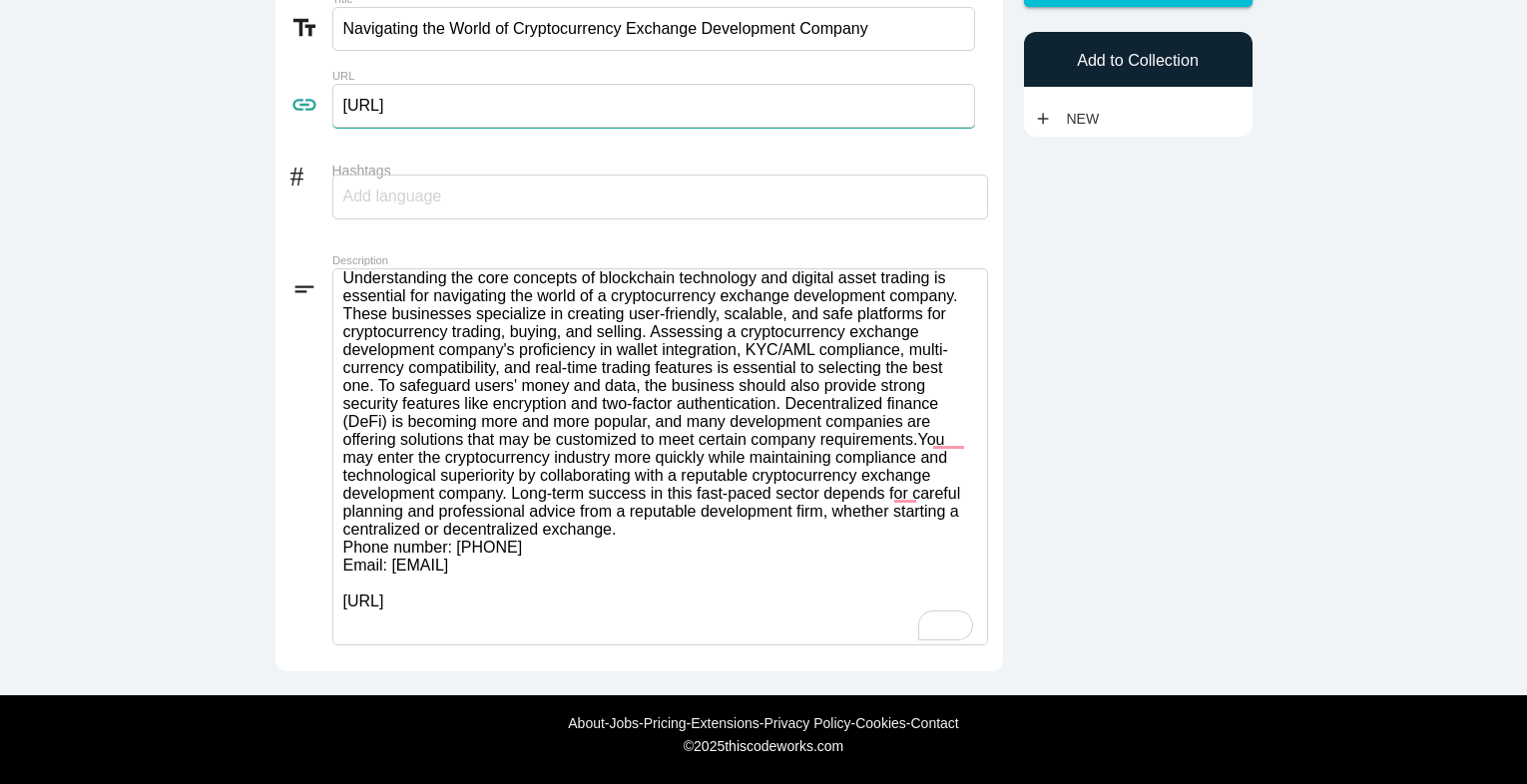 type on "[URL]" 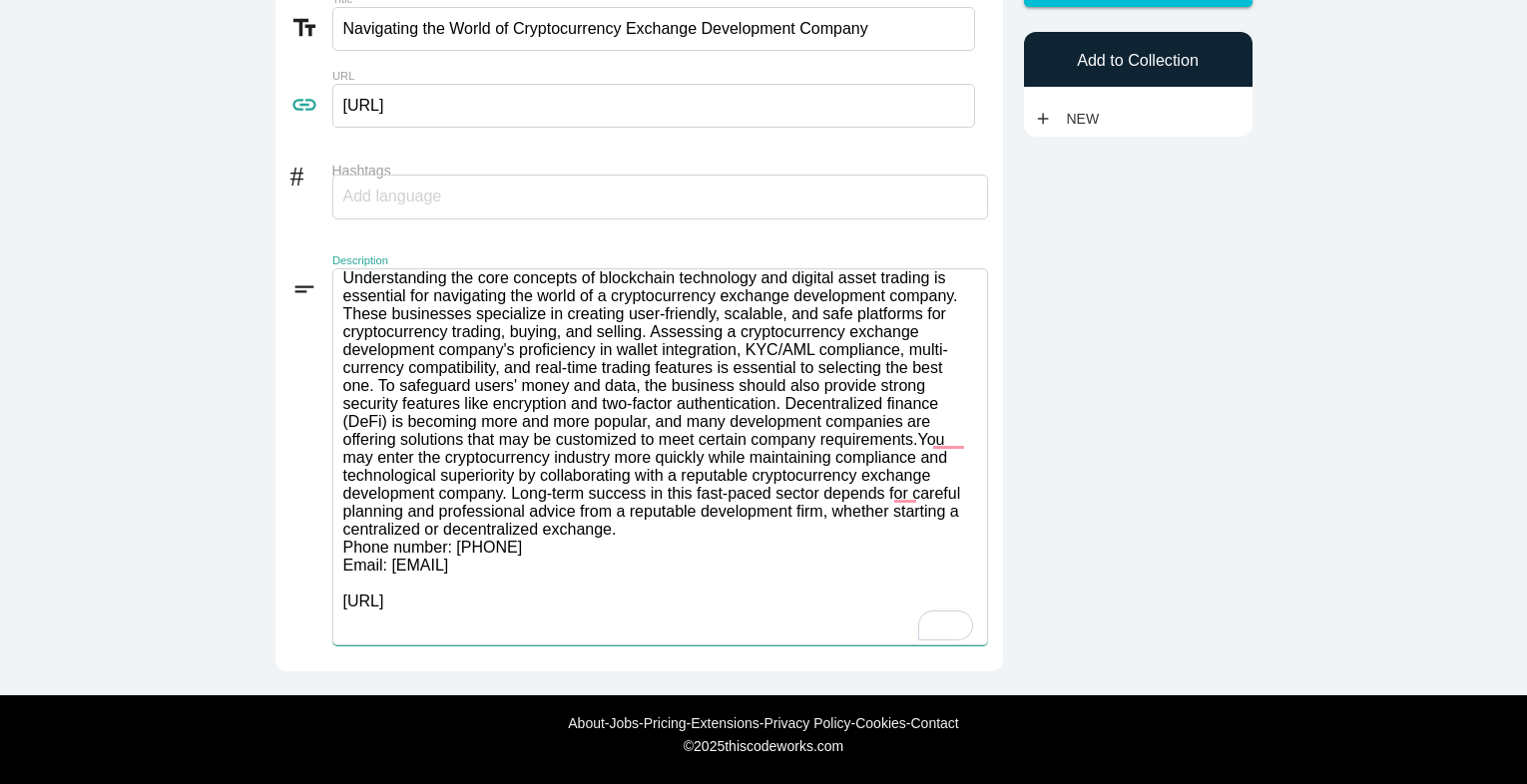 click at bounding box center (660, 457) 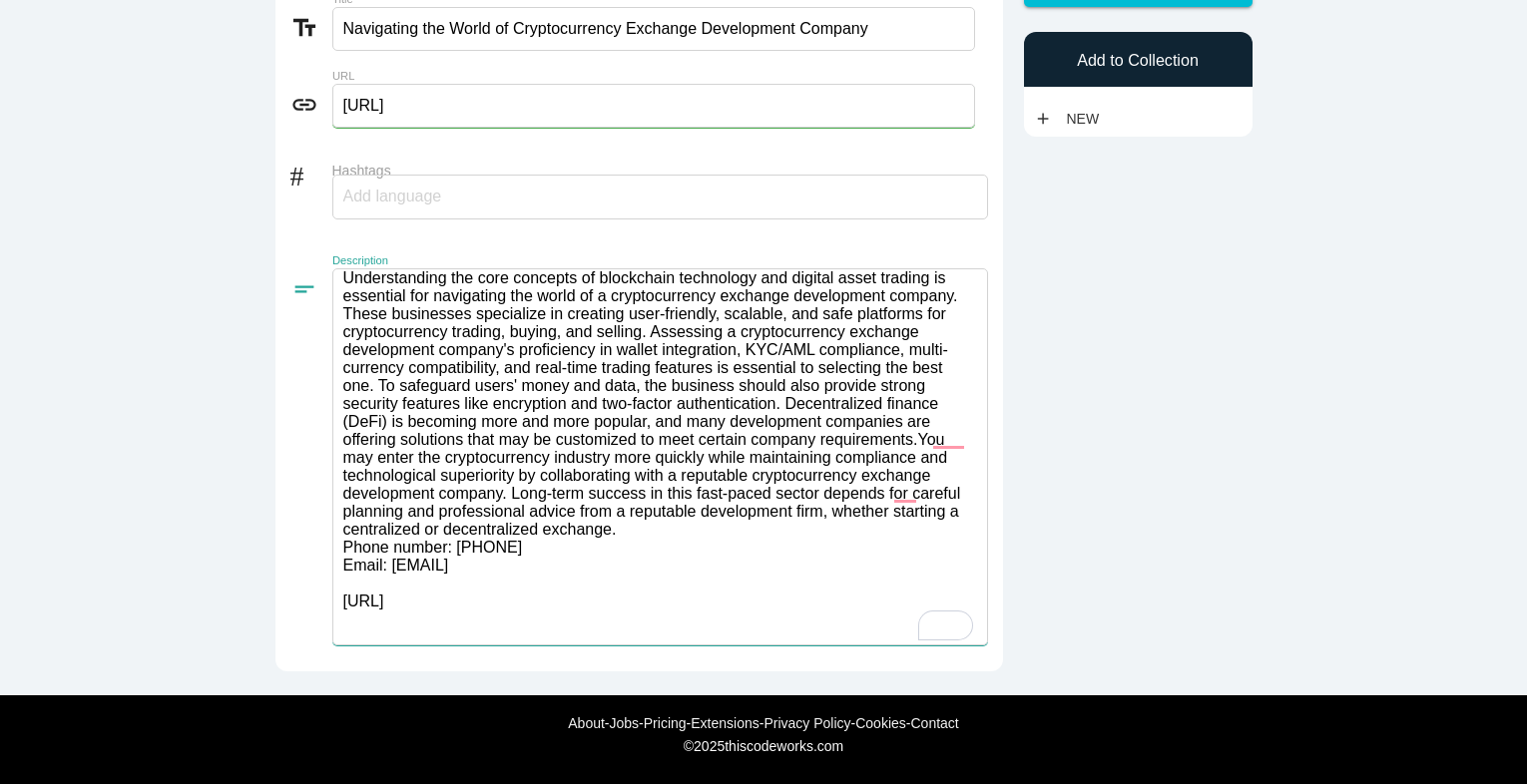click at bounding box center (660, 457) 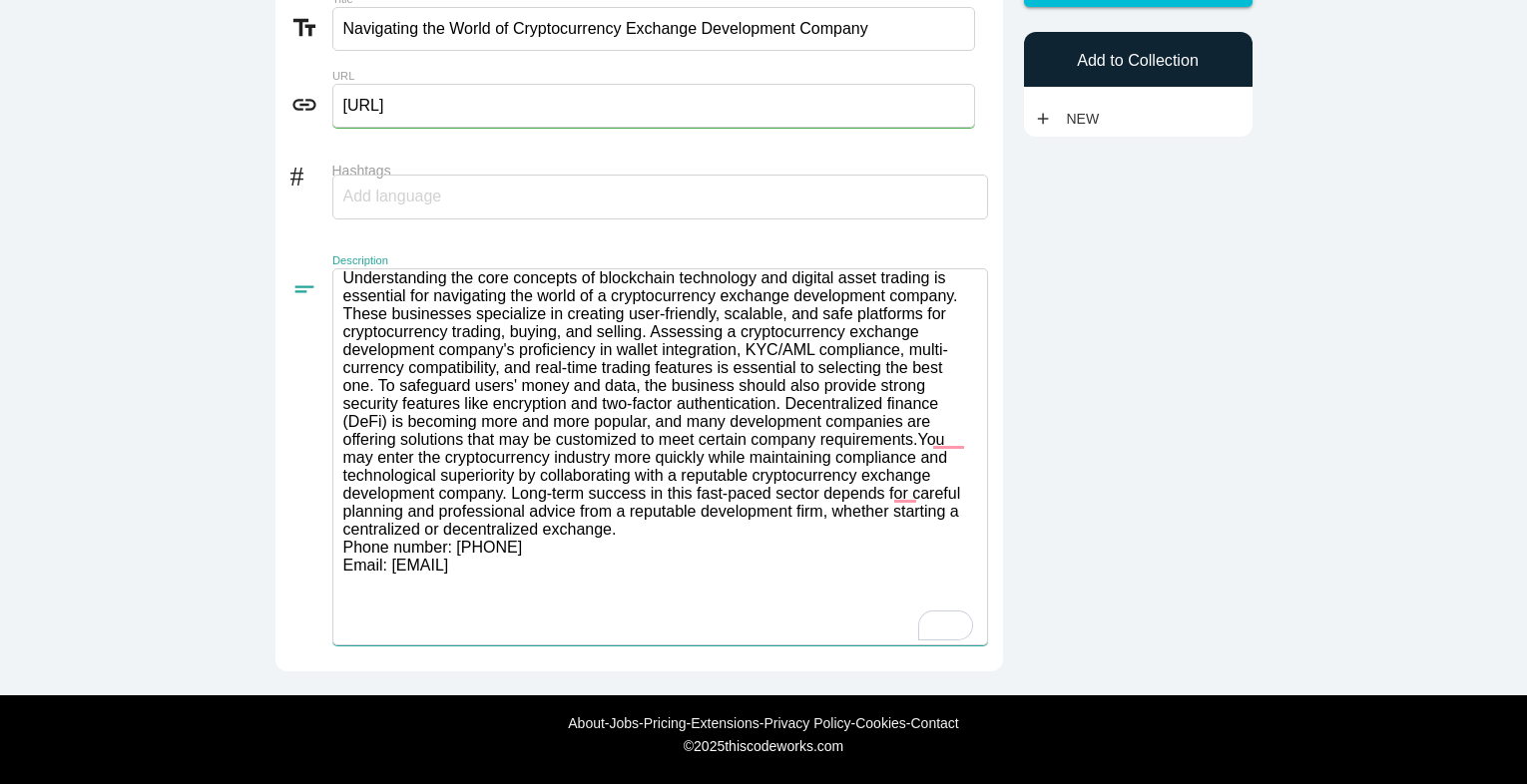 scroll, scrollTop: 0, scrollLeft: 0, axis: both 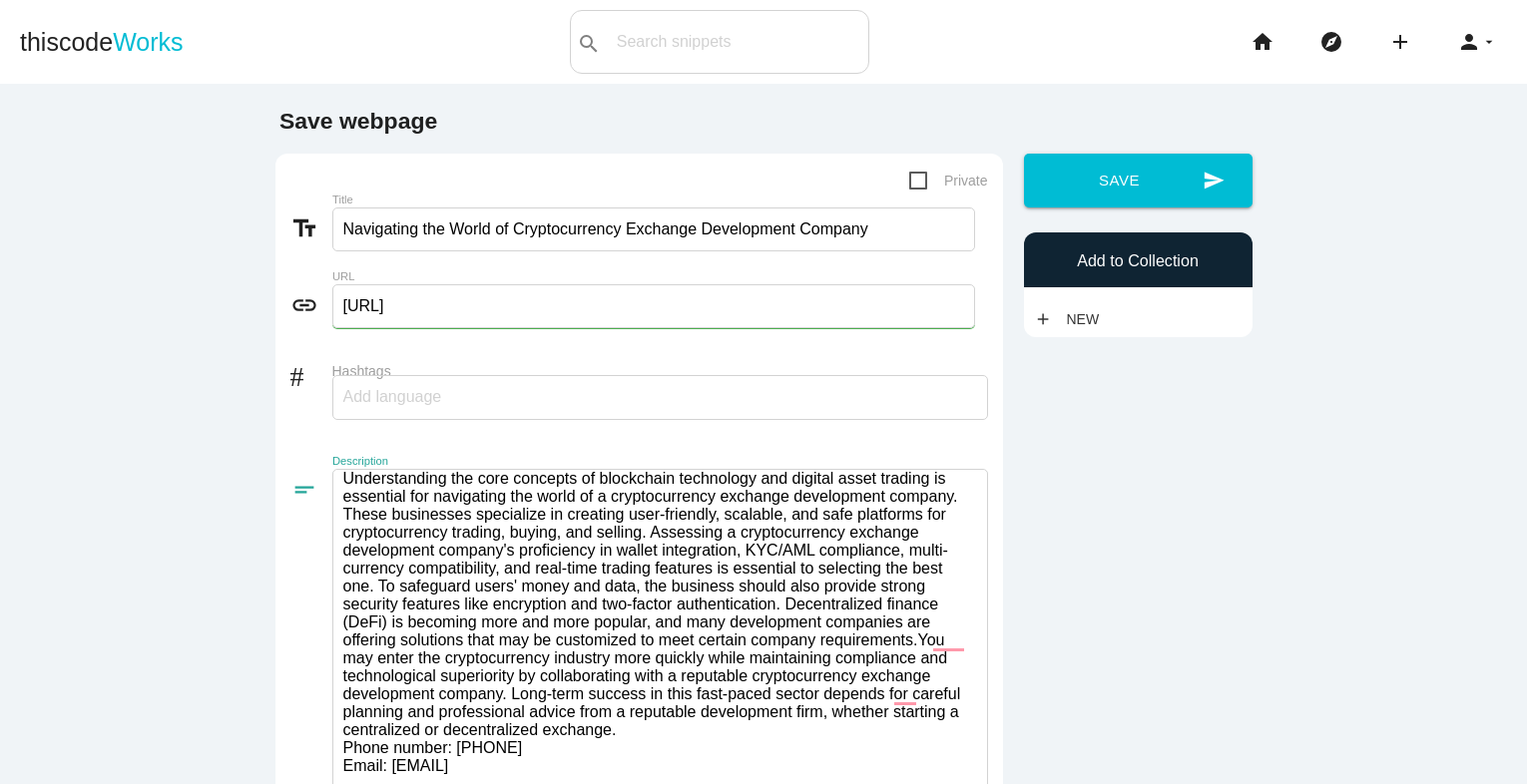 type on "Understanding the core concepts of blockchain technology and digital asset trading is essential for navigating the world of a cryptocurrency exchange development company. These businesses specialize in creating user-friendly, scalable, and safe platforms for cryptocurrency trading, buying, and selling. Assessing a cryptocurrency exchange development company's proficiency in wallet integration, KYC/AML compliance, multi-currency compatibility, and real-time trading features is essential to selecting the best one. To safeguard users' money and data, the business should also provide strong security features like encryption and two-factor authentication. Decentralized finance (DeFi) is becoming more and more popular, and many development companies are offering solutions that may be customized to meet certain company requirements.You may enter the cryptocurrency industry more quickly while maintaining compliance and technological superiority by collaborating with a reputable cryptocurrency" 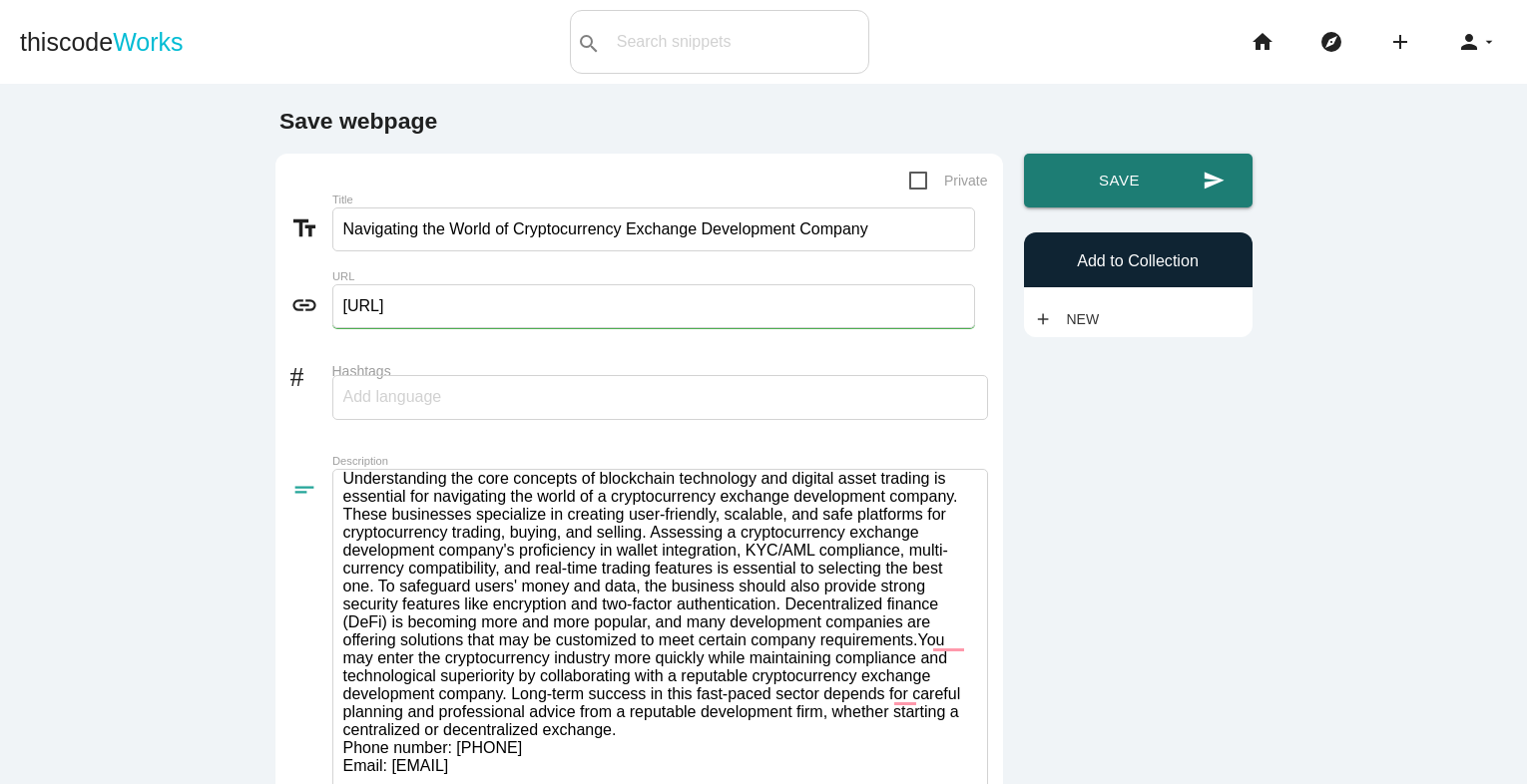 click on "send Save" at bounding box center [1138, 181] 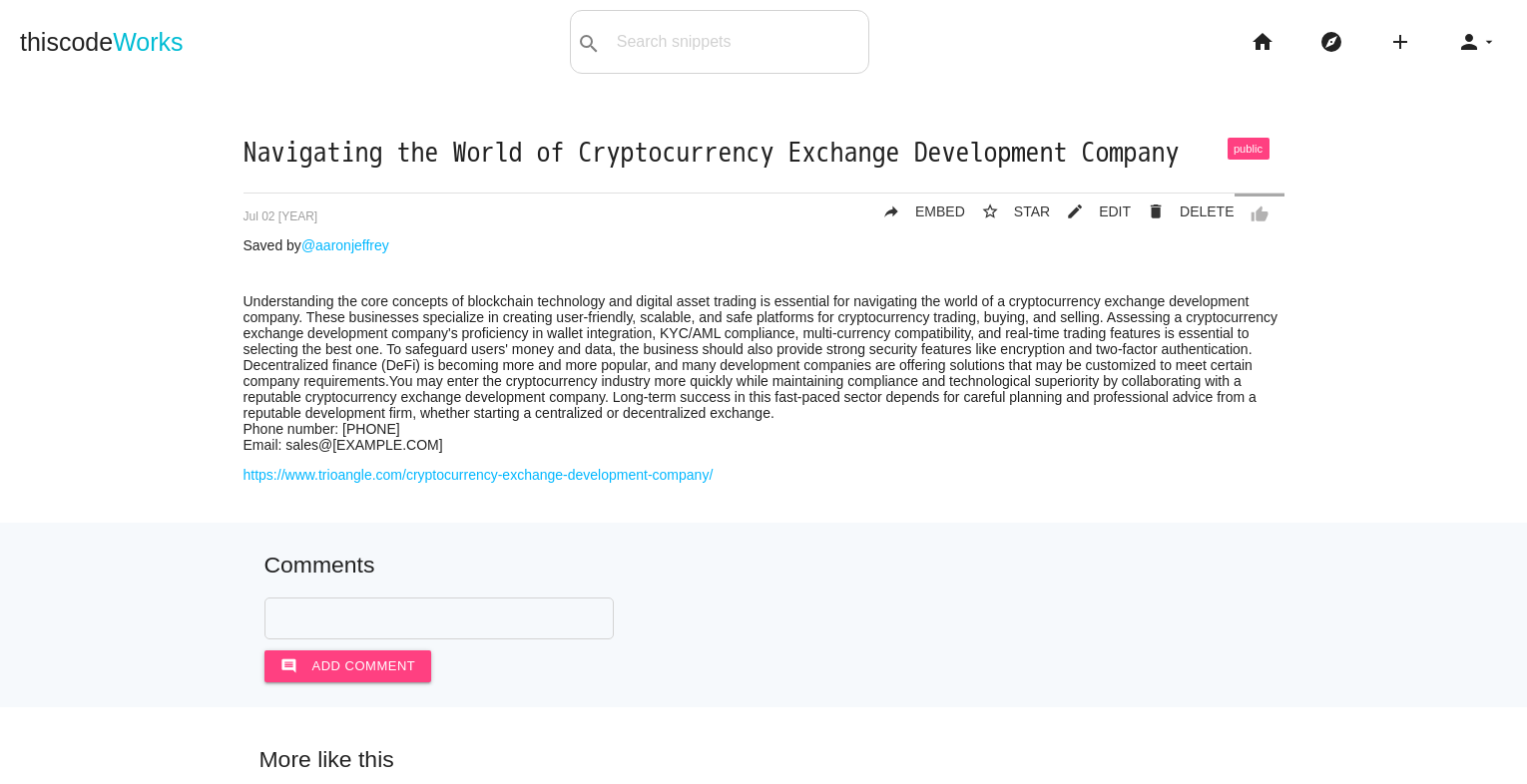 scroll, scrollTop: 0, scrollLeft: 0, axis: both 